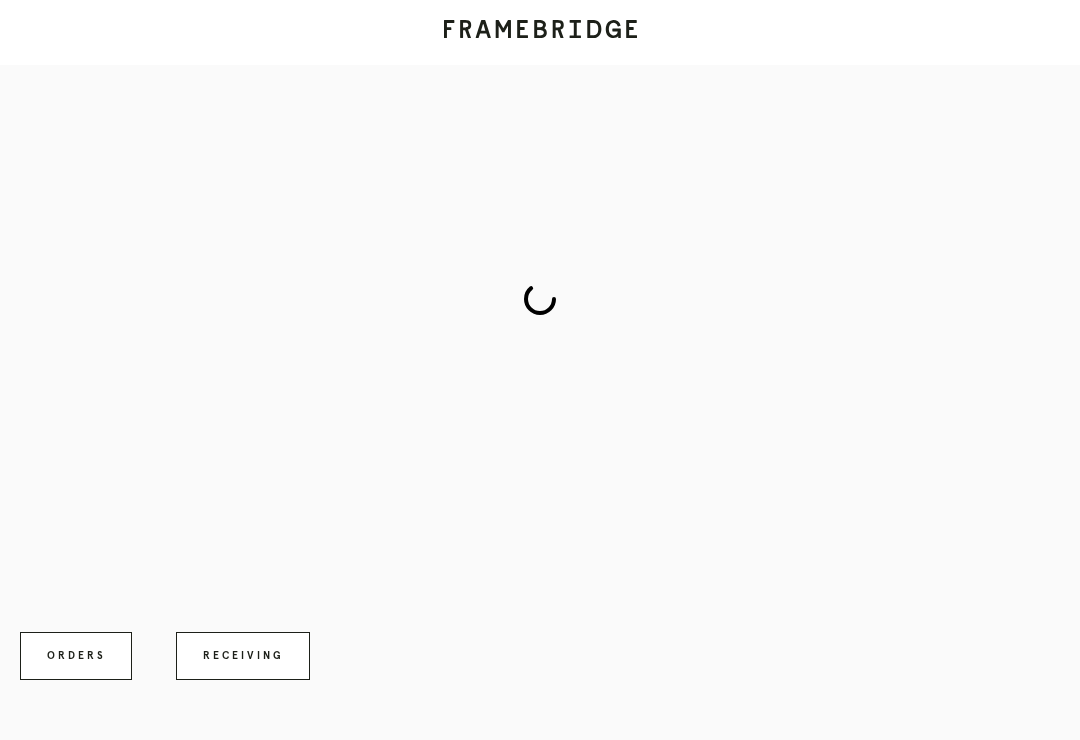 click on "Orders" at bounding box center (76, 656) 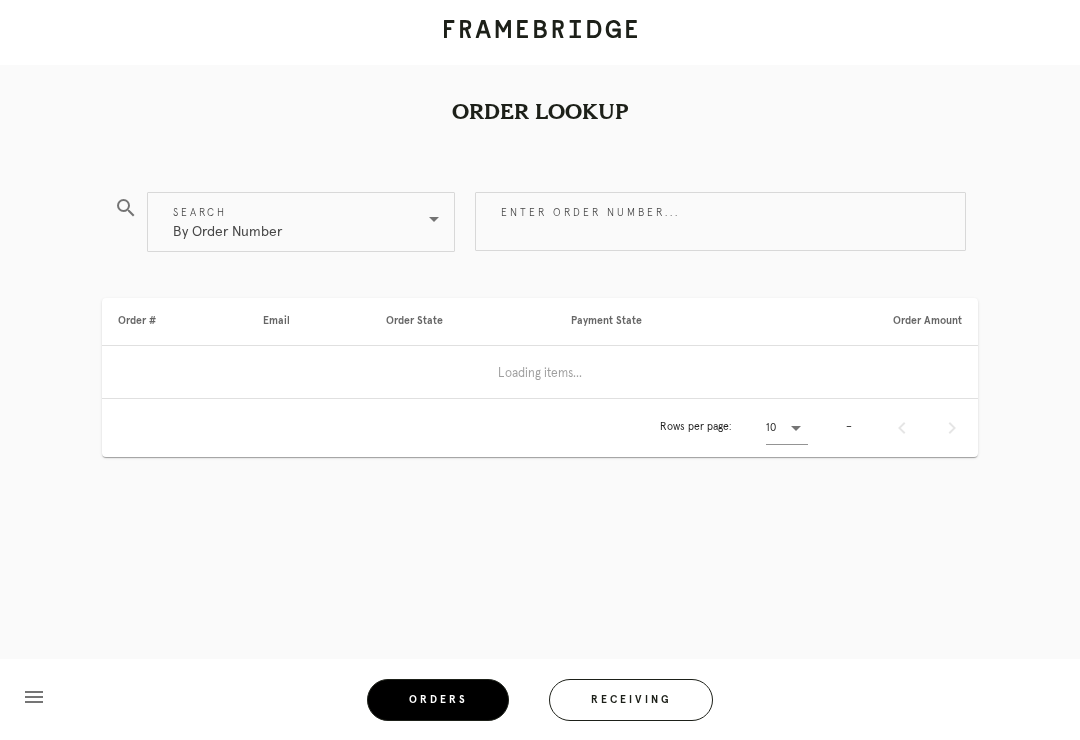 scroll, scrollTop: 31, scrollLeft: 0, axis: vertical 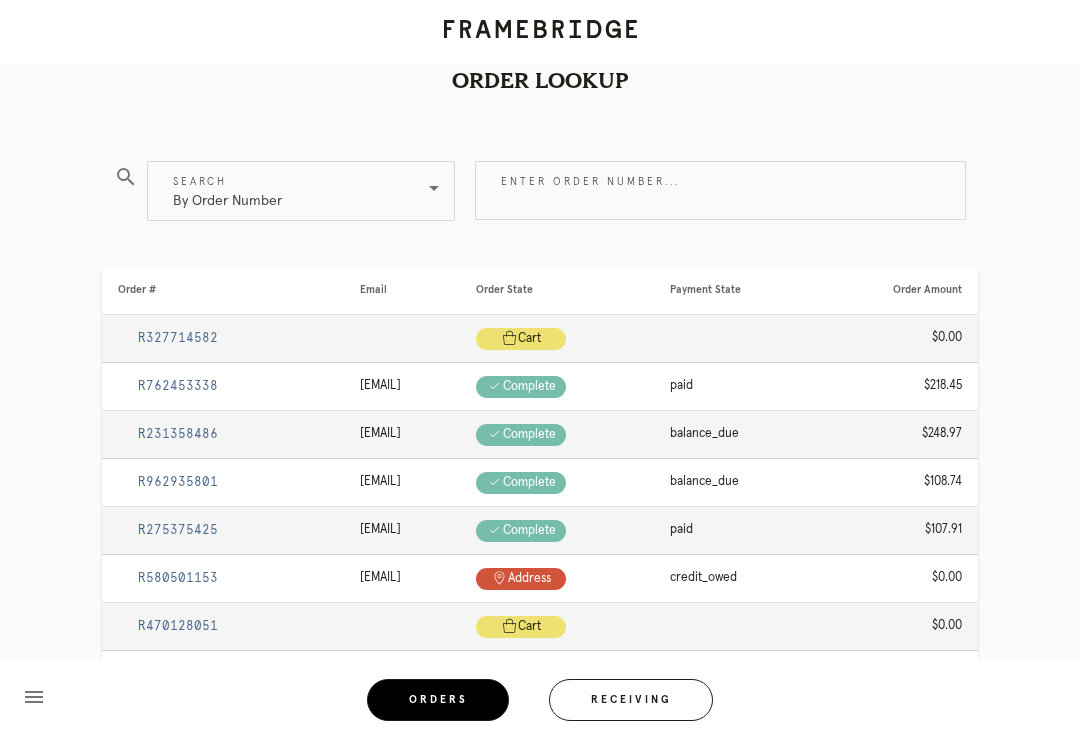 click on "Enter order number..." at bounding box center [720, 190] 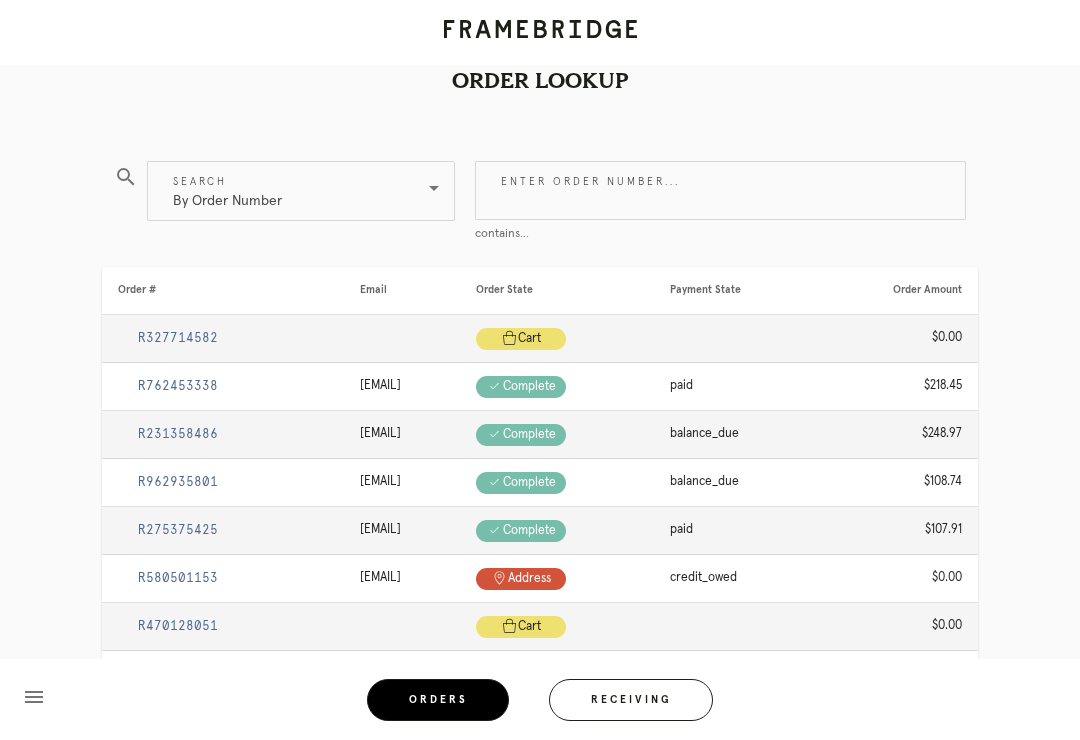 click on "Order Lookup
search Search By Order Number   Enter order number... contains...   Order # Email Order State Payment State Order Amount
[ORDER_NUMBER]
Cart
.a {
fill: #1d2019;
}
cart
$0.00
[ORDER_NUMBER]
[EMAIL]
Check
.a {
fill: #1d2019;
}
complete
paid
$218.45
[ORDER_NUMBER]
[EMAIL]
Check
.a {
fill: #1d2019;
}
complete
balance_due
$248.97
[ORDER_NUMBER]
[EMAIL]
Check
.a {
fill: #1d2019;
}
complete
balance_due
$108.74
[ORDER_NUMBER]
[EMAIL]
Check
.a {
fill: #1d2019;
}
complete
paid
$107.91
[ORDER_NUMBER]" at bounding box center [540, 492] 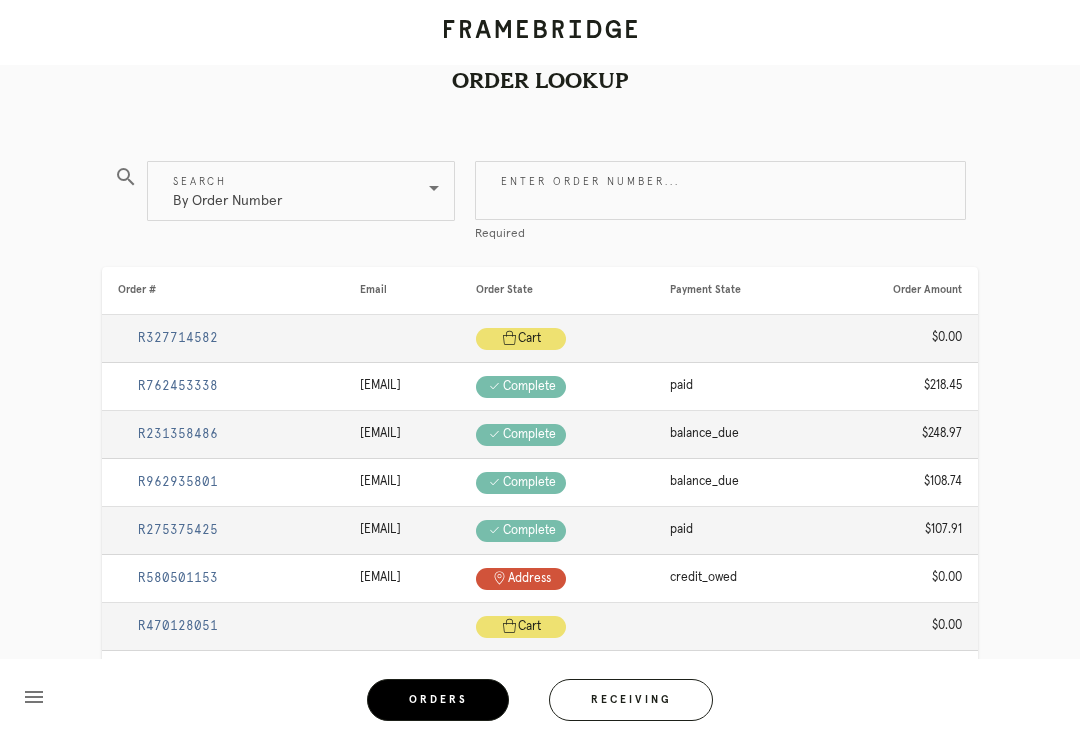 click on "Receiving" at bounding box center (631, 700) 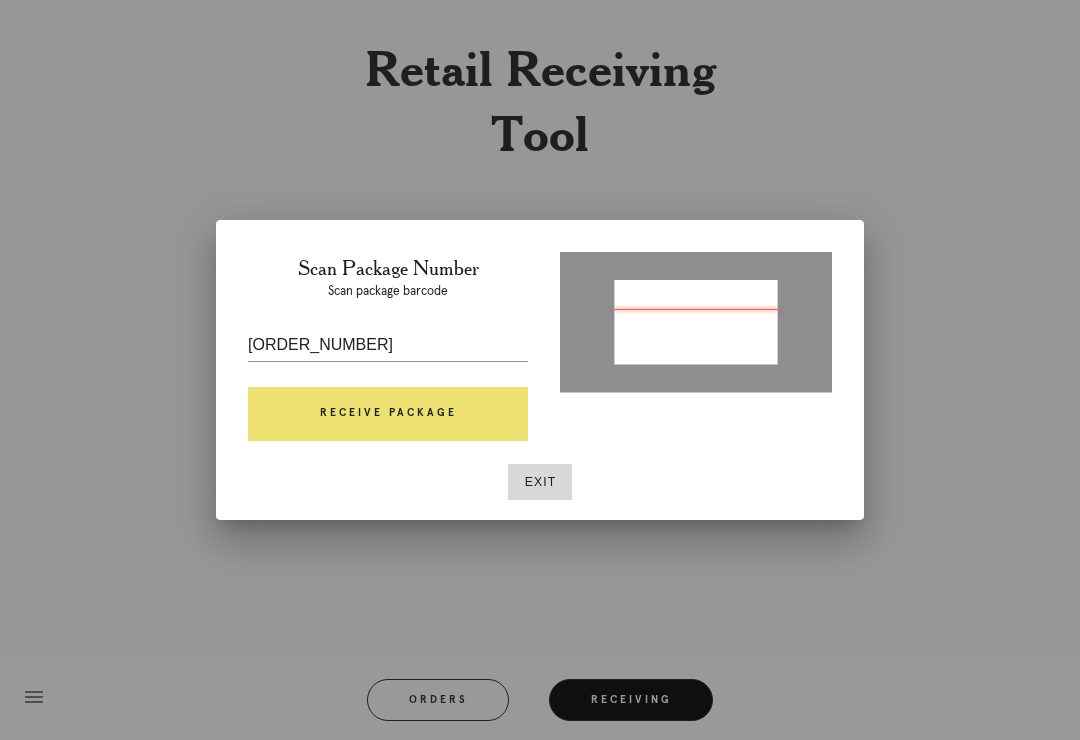 click on "Receive Package" at bounding box center [388, 414] 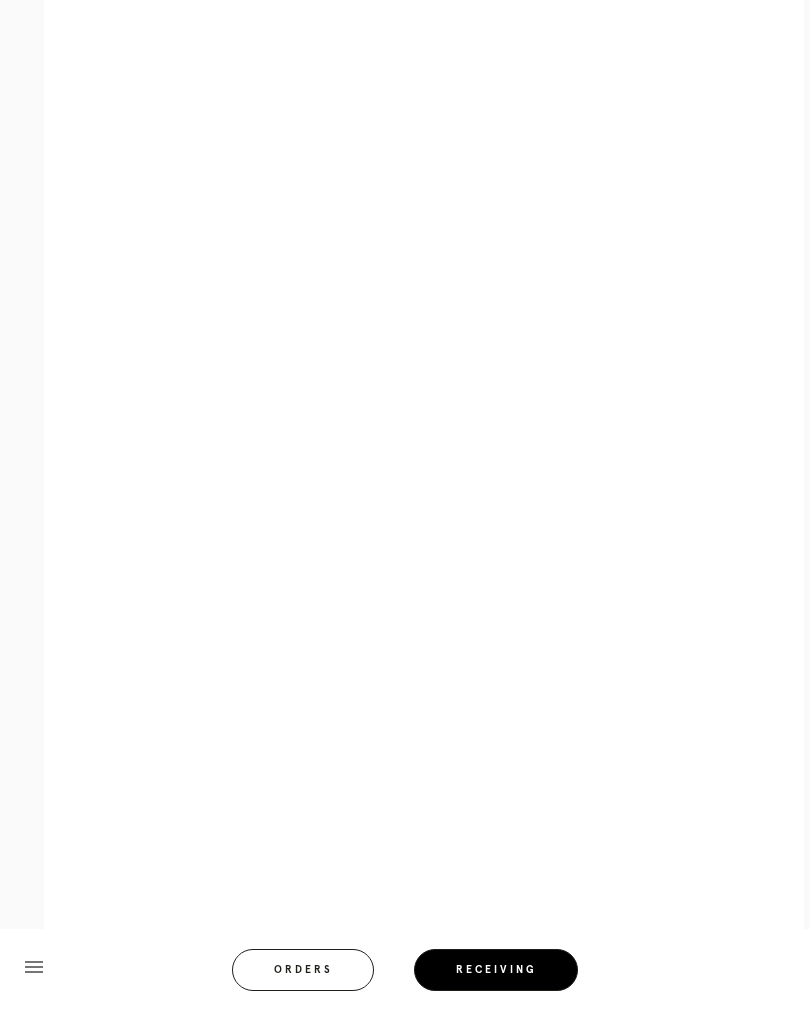 scroll, scrollTop: 710, scrollLeft: 0, axis: vertical 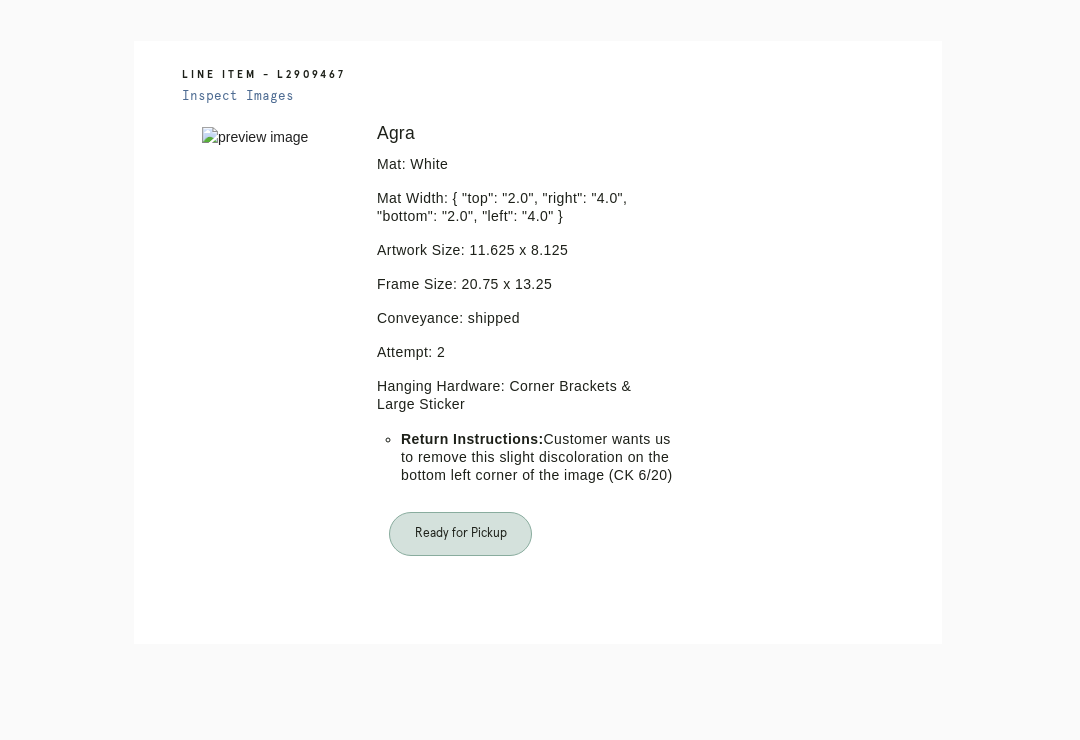 click on "Orders" at bounding box center [451, 772] 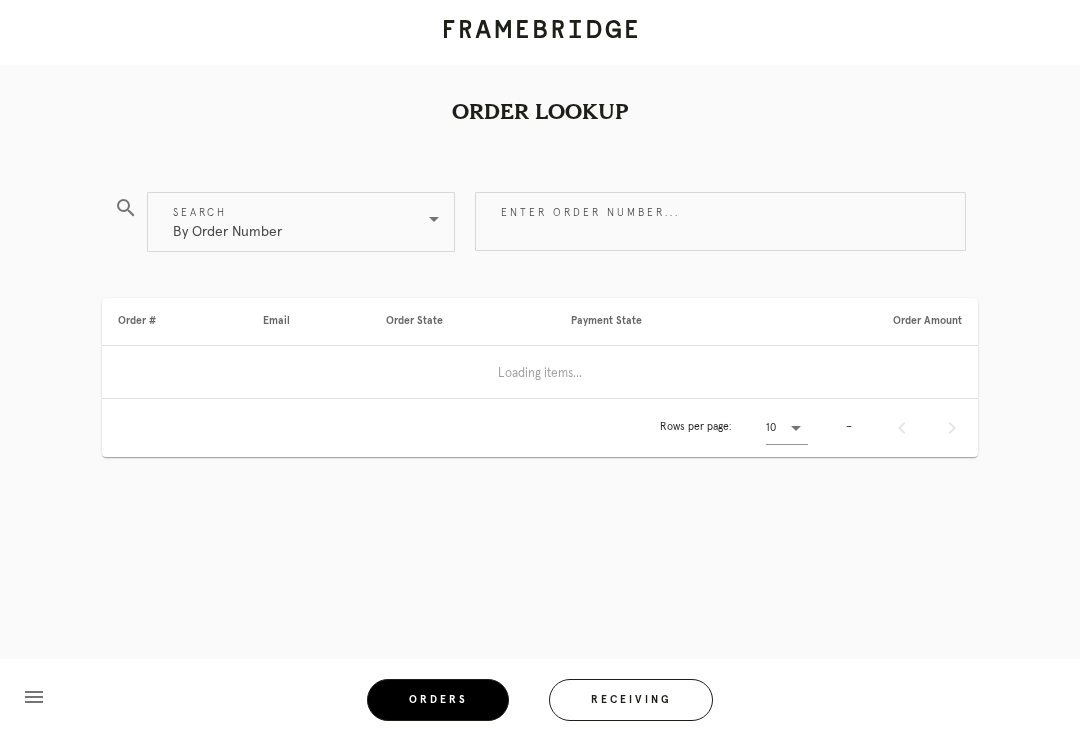 click on "Receiving" at bounding box center [631, 700] 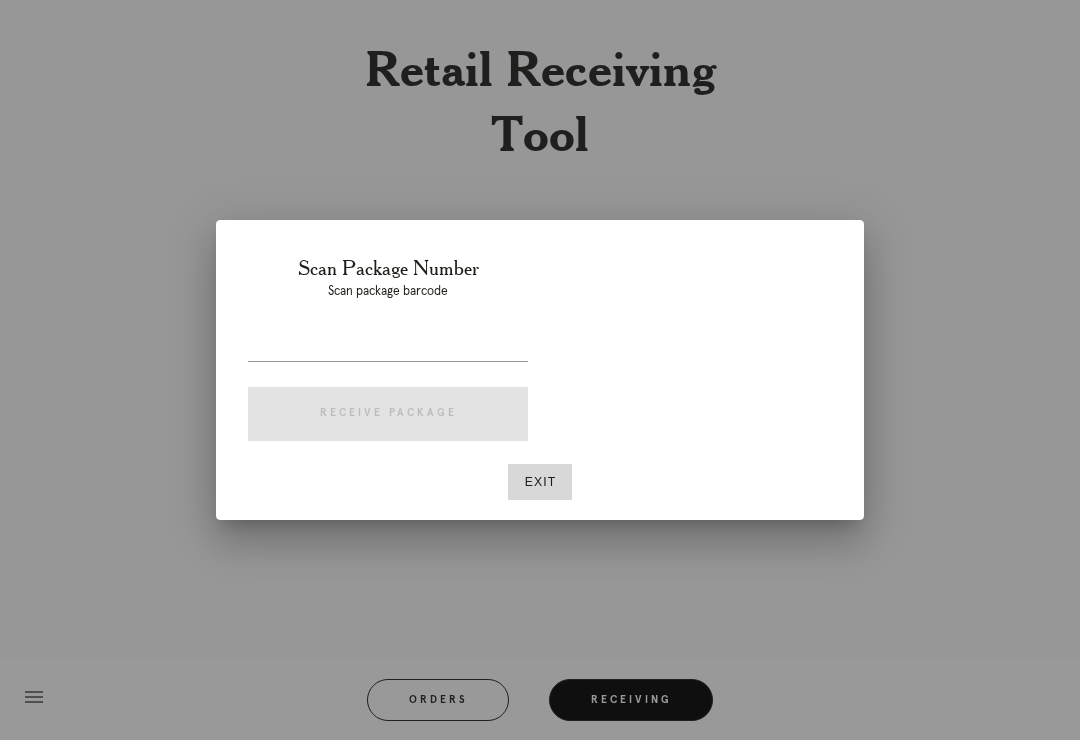 scroll, scrollTop: 31, scrollLeft: 0, axis: vertical 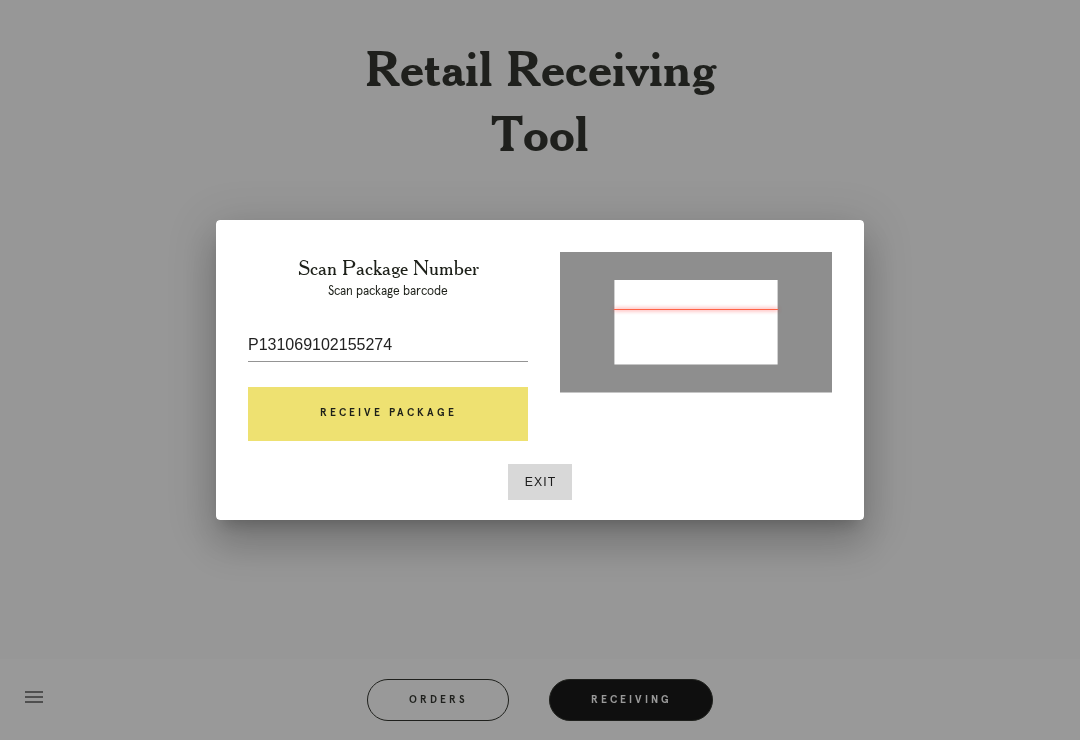 click on "Receive Package" at bounding box center [388, 414] 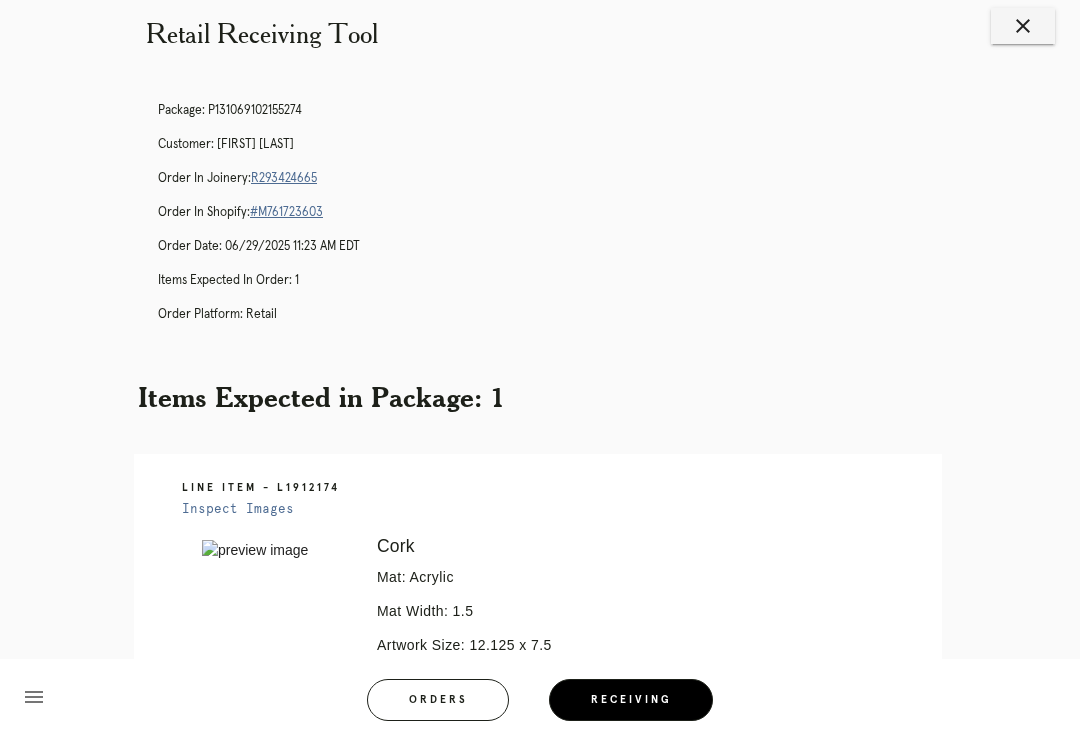 click on "menu
Orders
Receiving" at bounding box center [540, 699] 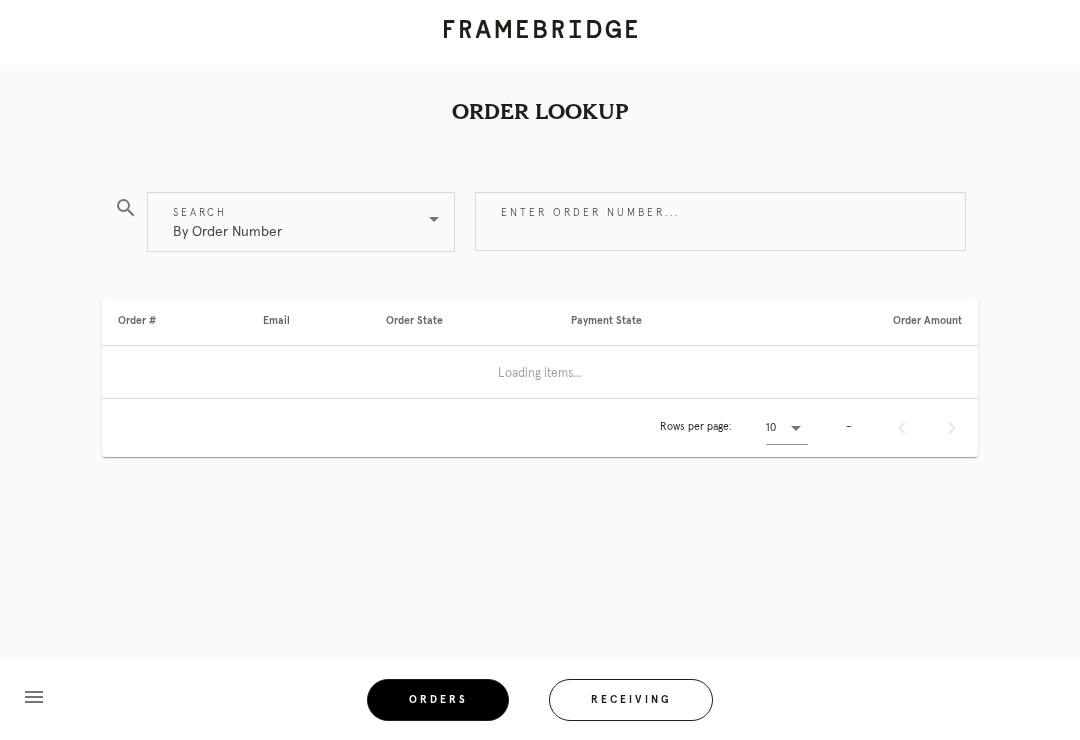 click on "Receiving" at bounding box center [631, 700] 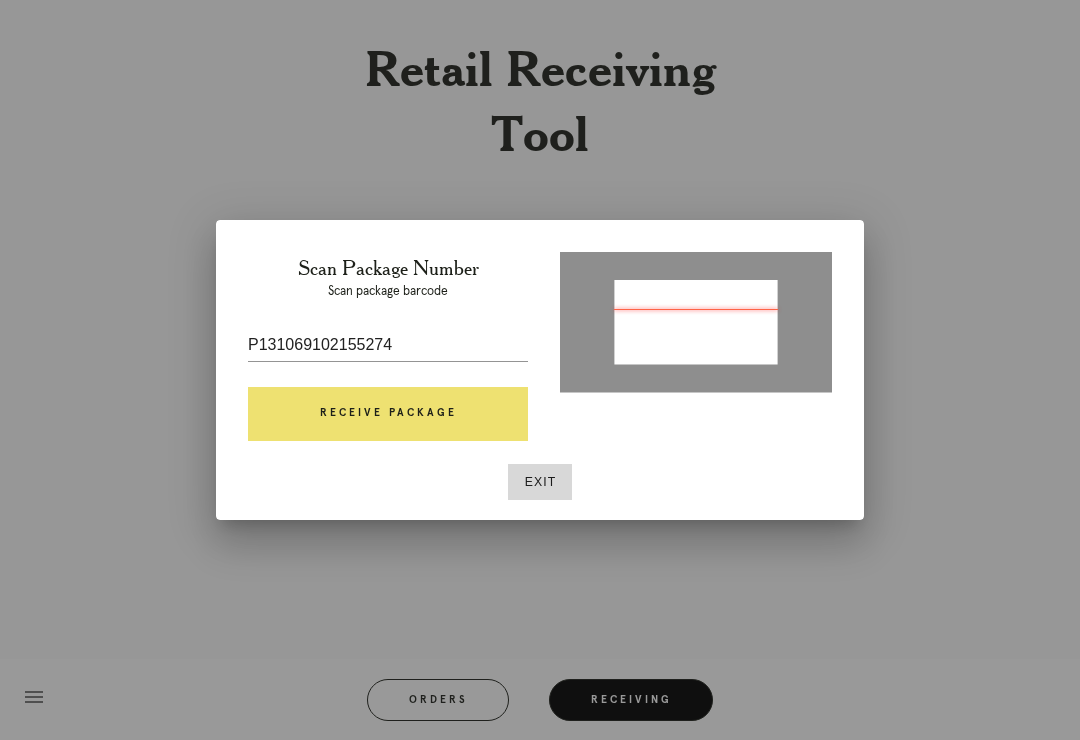 click on "Receive Package" at bounding box center [388, 414] 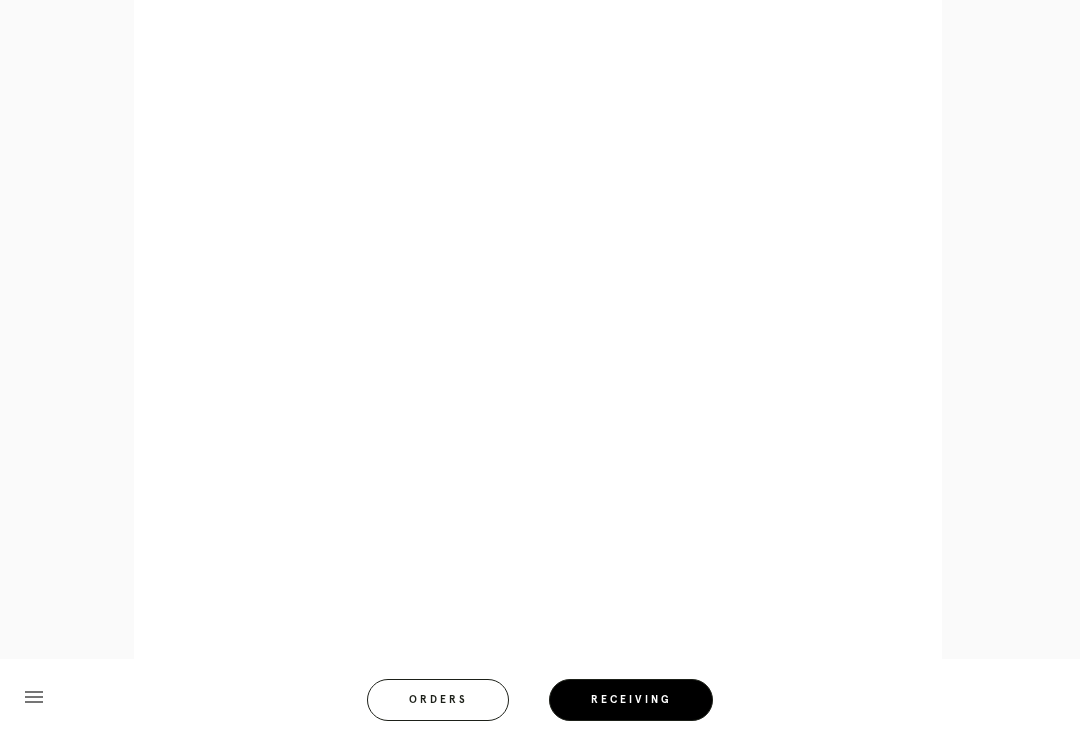 scroll, scrollTop: 910, scrollLeft: 0, axis: vertical 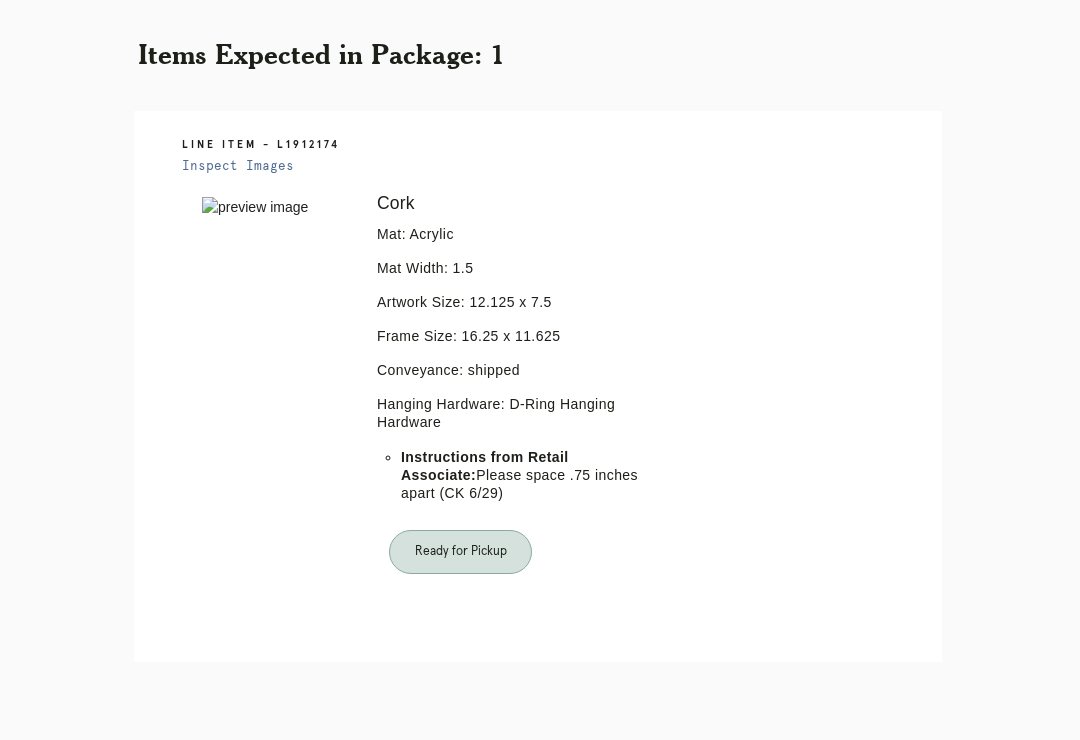 click on "Orders" at bounding box center [451, 790] 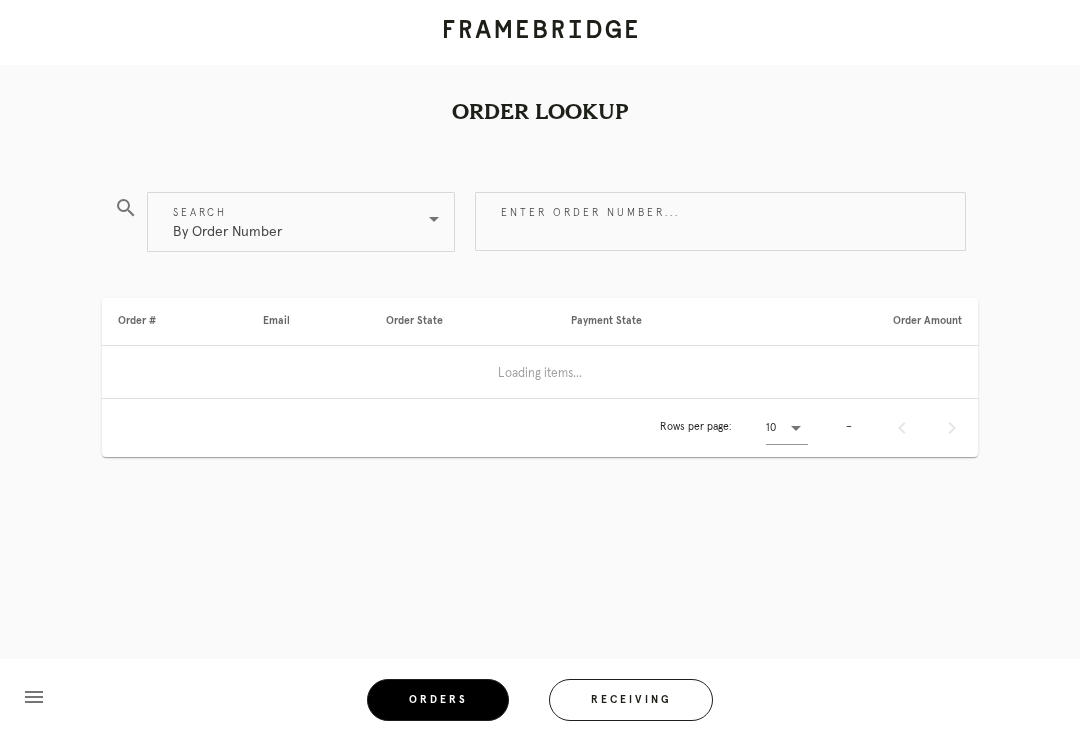 click on "Receiving" at bounding box center (631, 700) 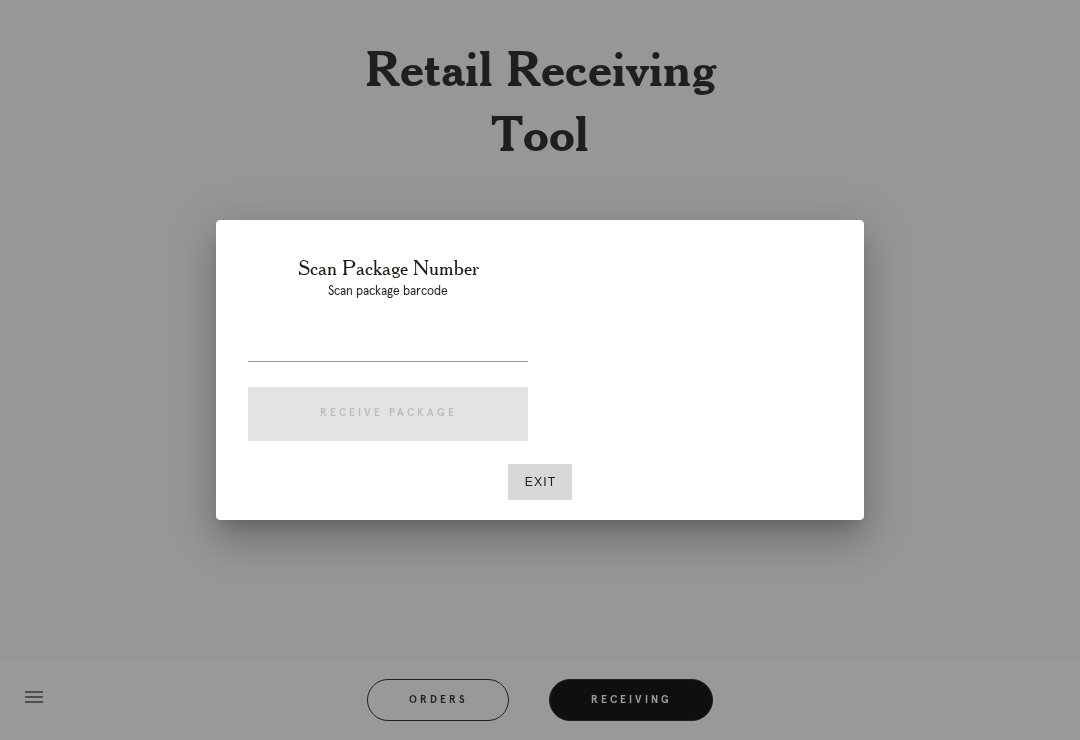 scroll, scrollTop: 31, scrollLeft: 0, axis: vertical 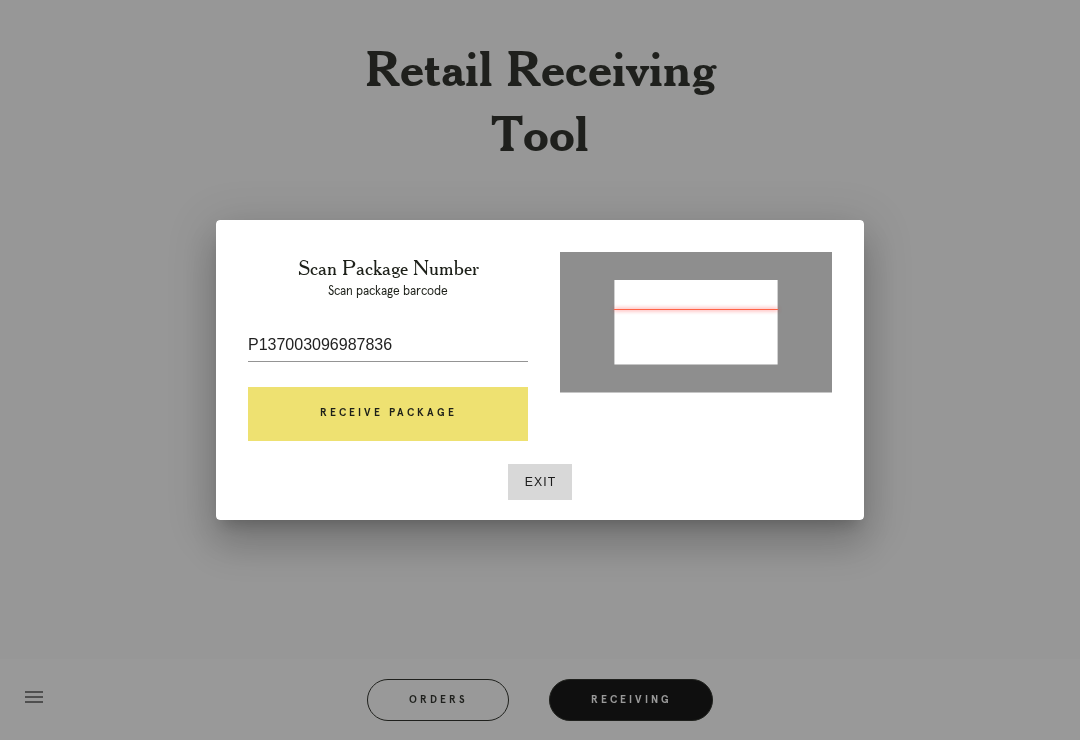 click on "Receive Package" at bounding box center (388, 414) 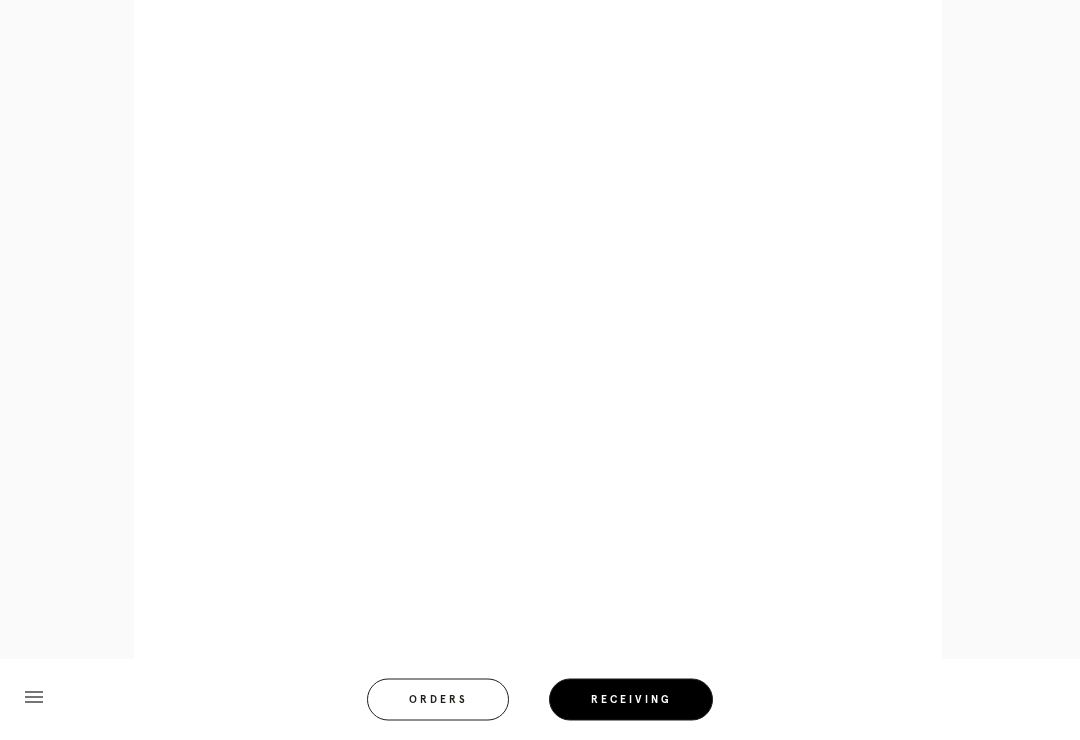 scroll, scrollTop: 1116, scrollLeft: 0, axis: vertical 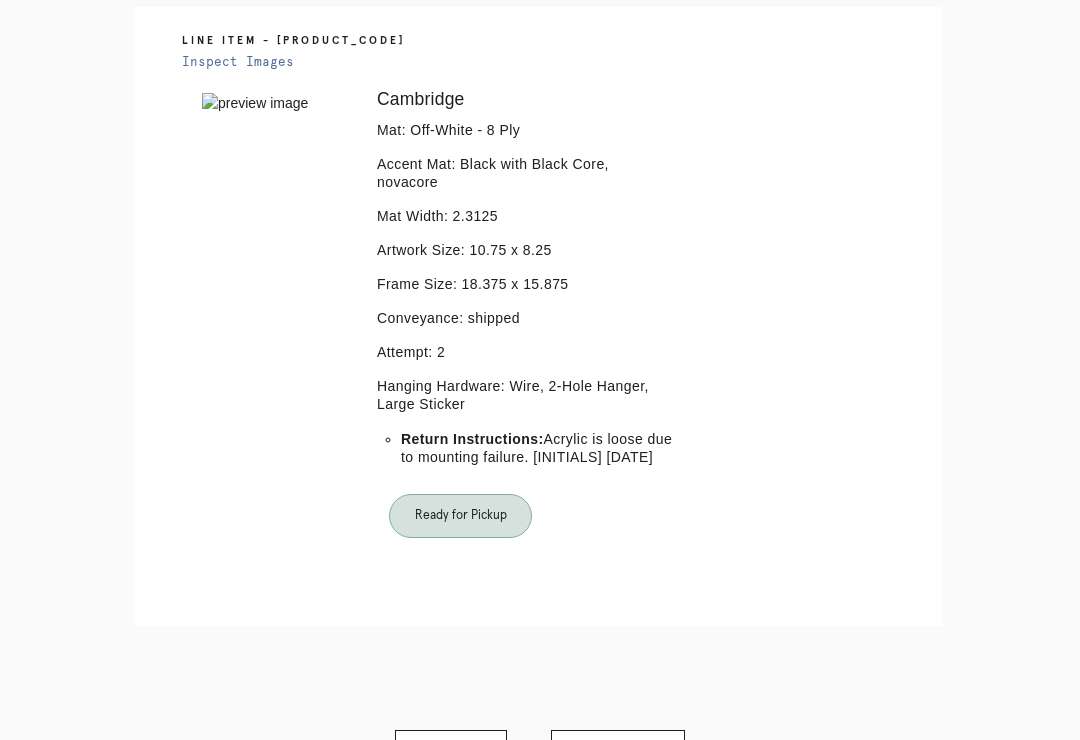 click on "Orders" at bounding box center (451, 754) 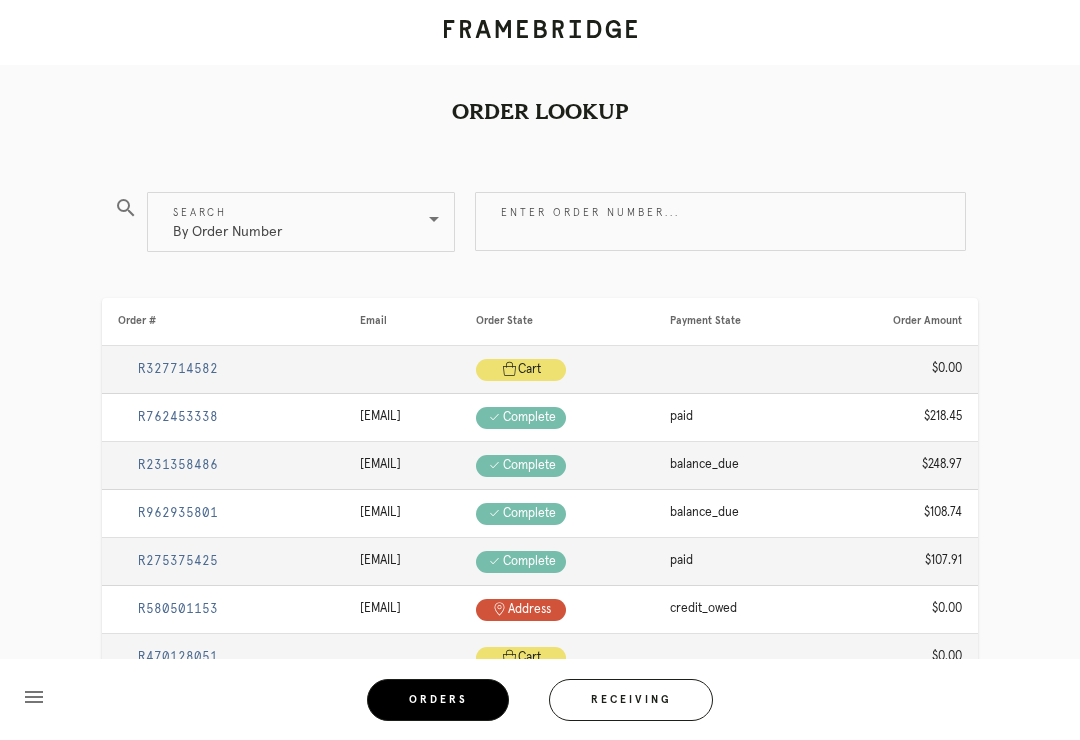 click on "Receiving" at bounding box center (631, 700) 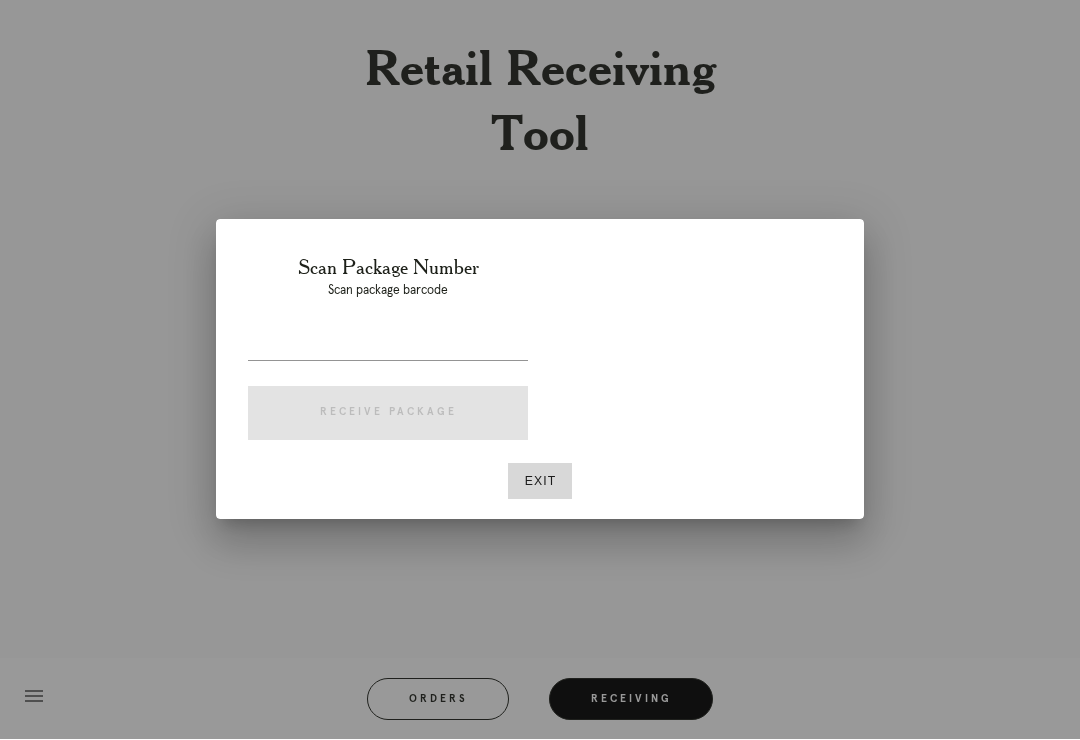 scroll, scrollTop: 31, scrollLeft: 0, axis: vertical 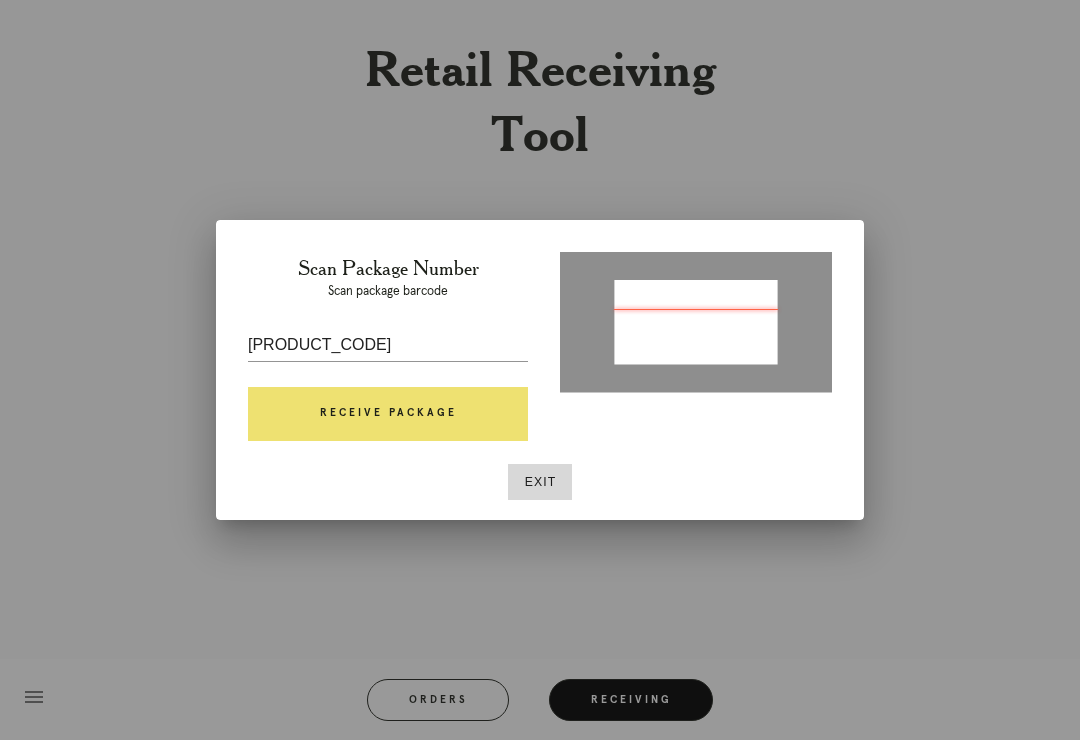 click on "Receive Package" at bounding box center [388, 414] 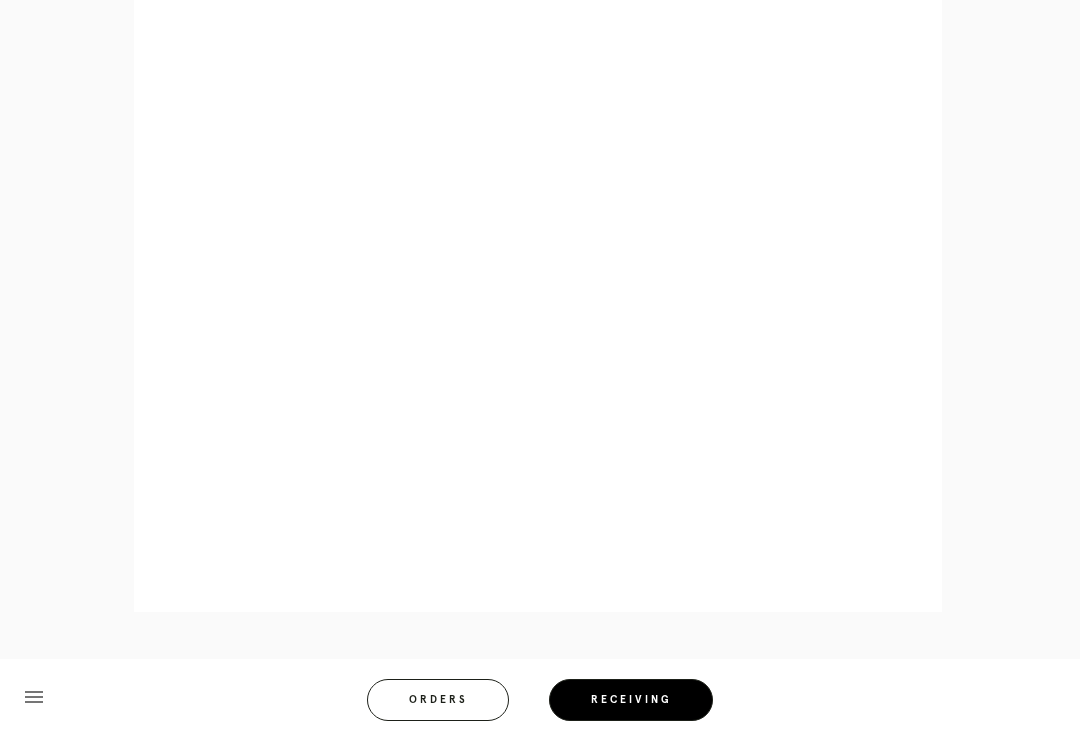 scroll, scrollTop: 892, scrollLeft: 0, axis: vertical 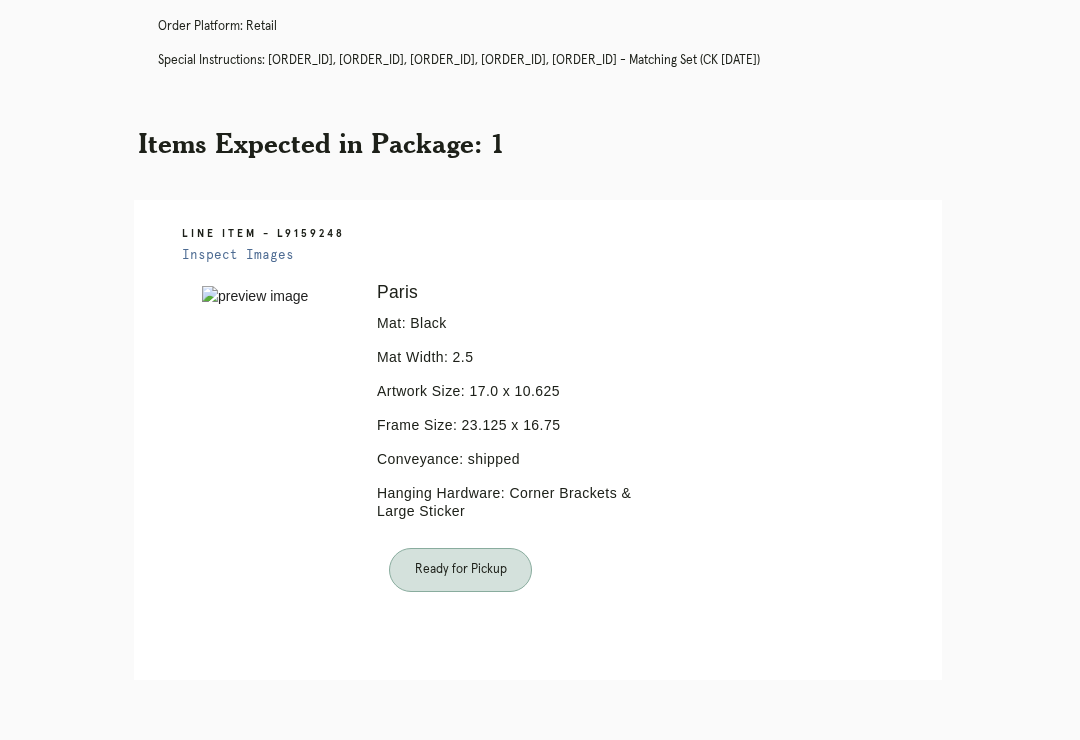 click on "Orders" at bounding box center [451, 809] 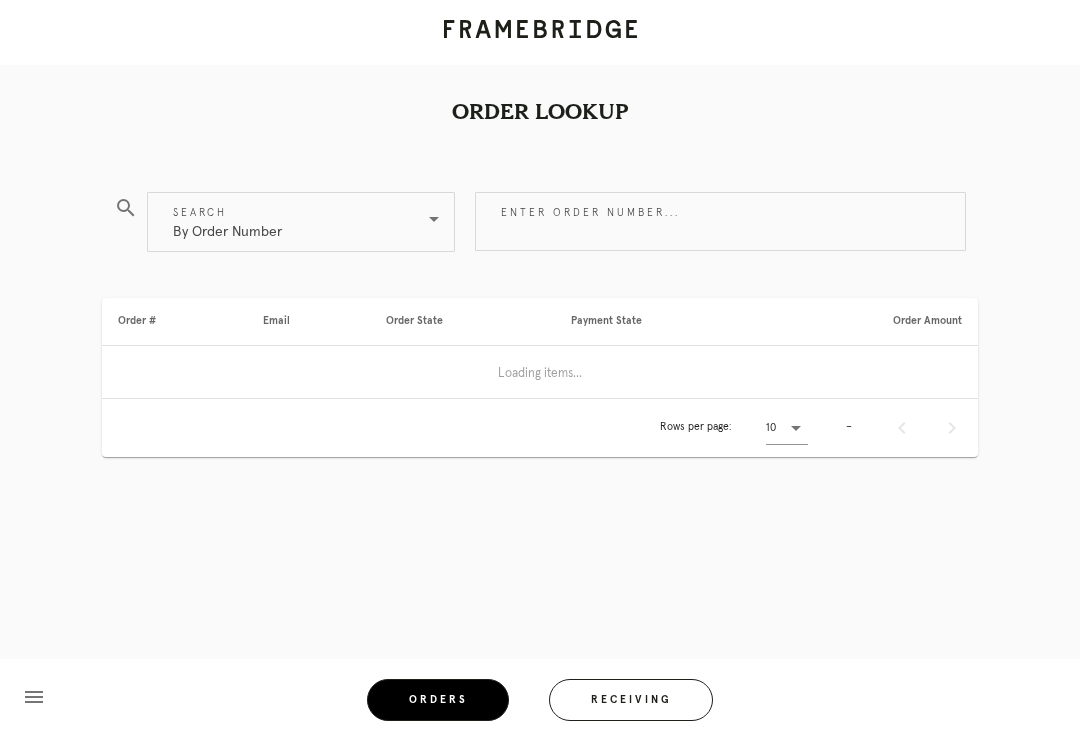 click on "Receiving" at bounding box center (631, 700) 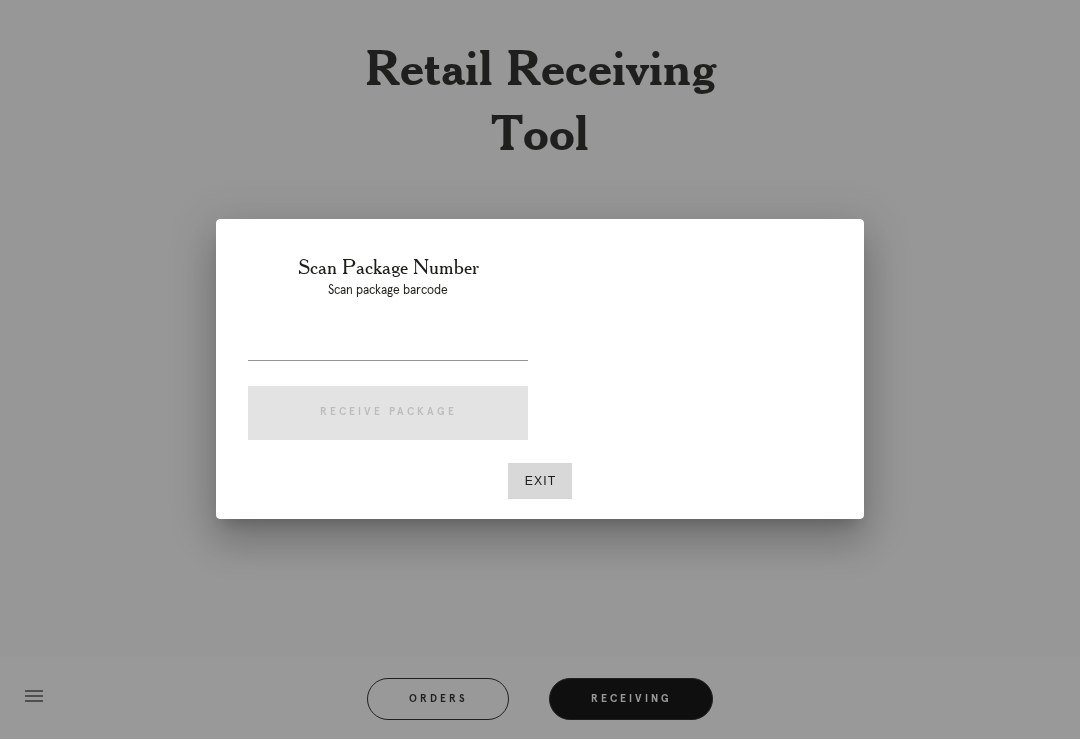 scroll, scrollTop: 31, scrollLeft: 0, axis: vertical 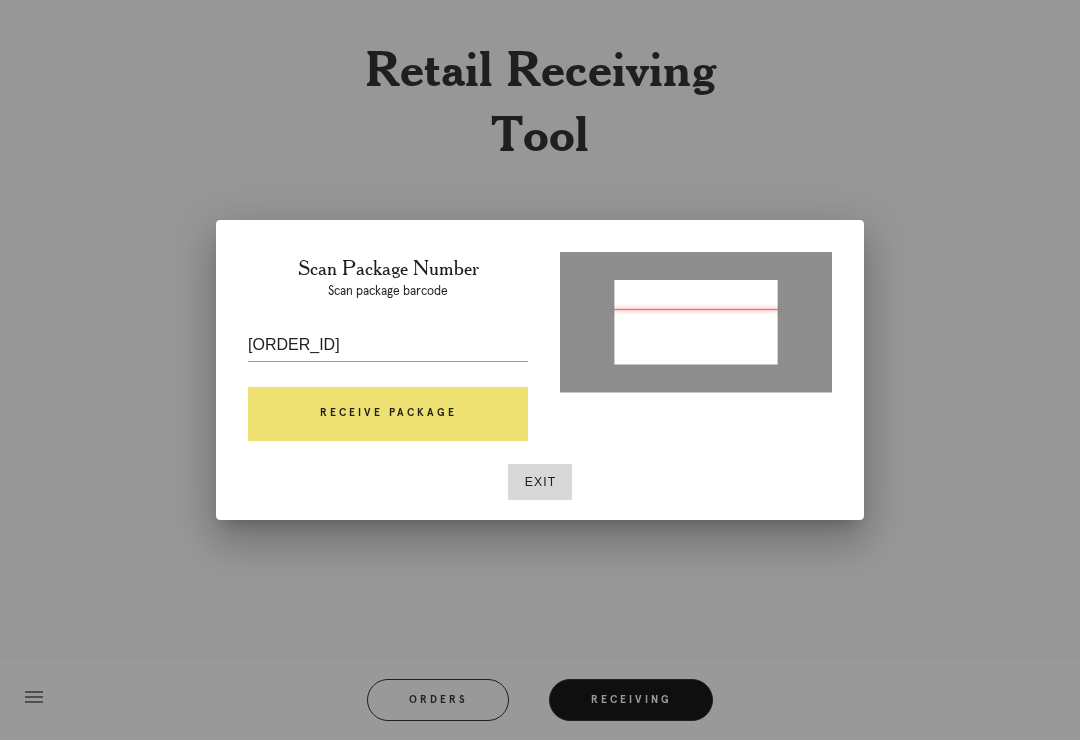 click on "Receive Package" at bounding box center [388, 414] 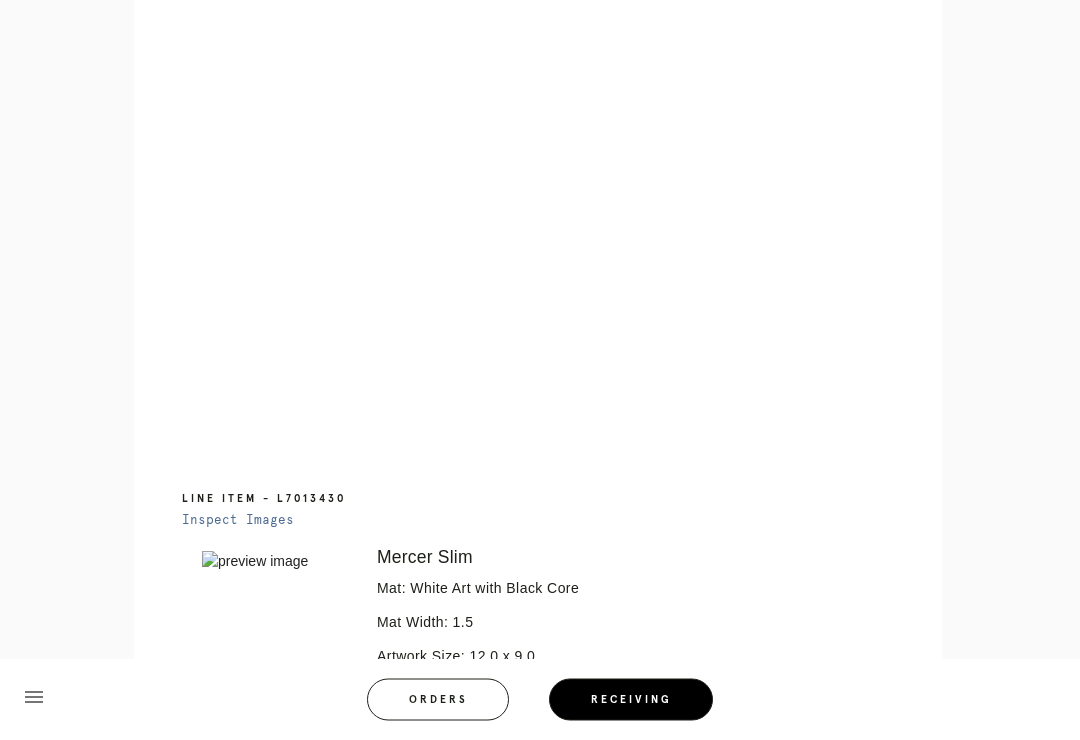 scroll, scrollTop: 873, scrollLeft: 0, axis: vertical 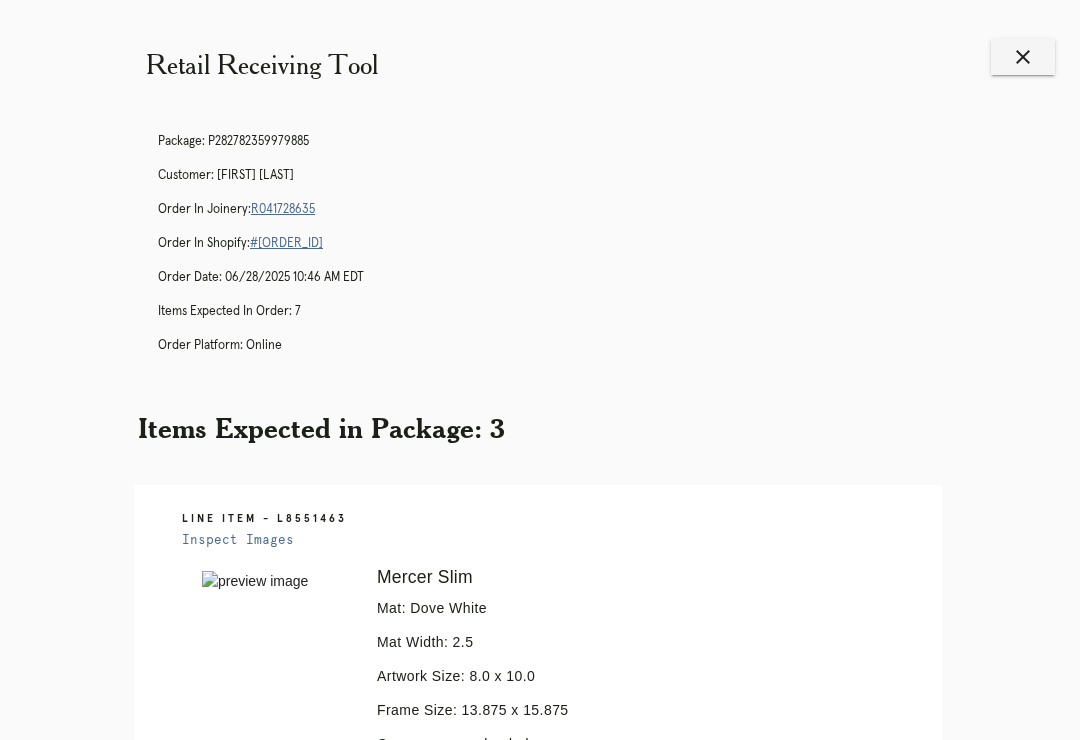 click on "Line Item - L8551463
Inspect Images
Error retreiving frame spec #9672132
Mercer Slim
Mat: Dove White
Mat Width: 2.5
Artwork Size:
8.0
x
10.0
Frame Size:
13.875
x
15.875
Conveyance: uploaded
Hanging Hardware: Corner Brackets & Large Sticker
Ready for Pickup" at bounding box center [538, 725] 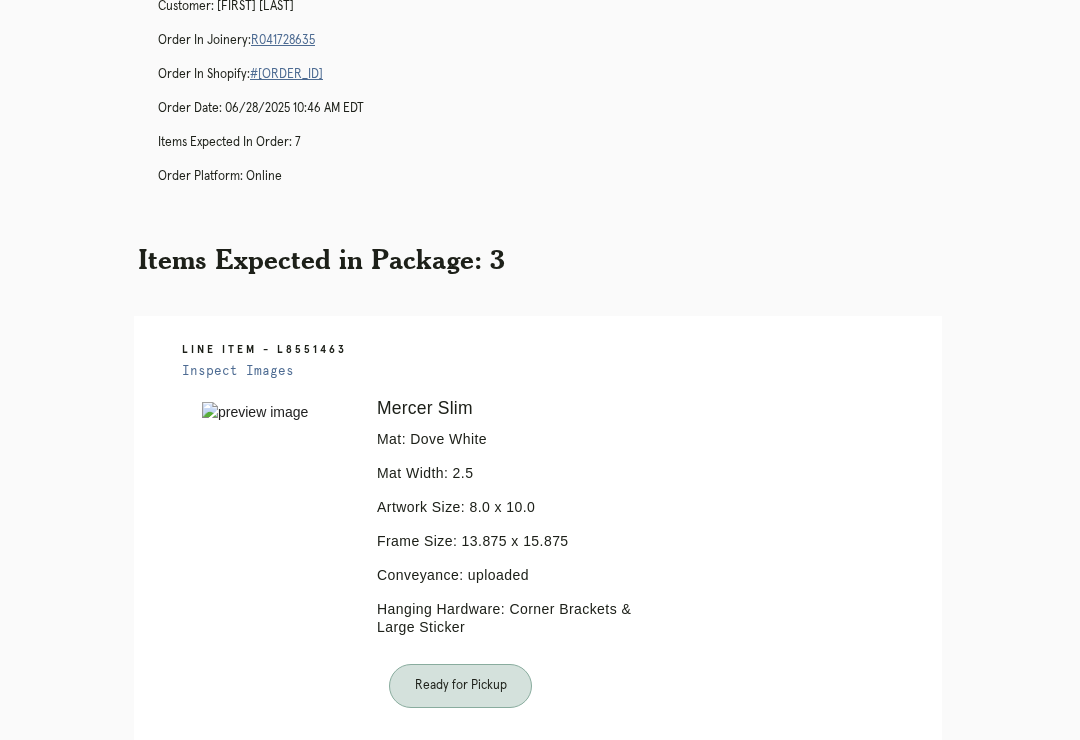 scroll, scrollTop: 0, scrollLeft: 0, axis: both 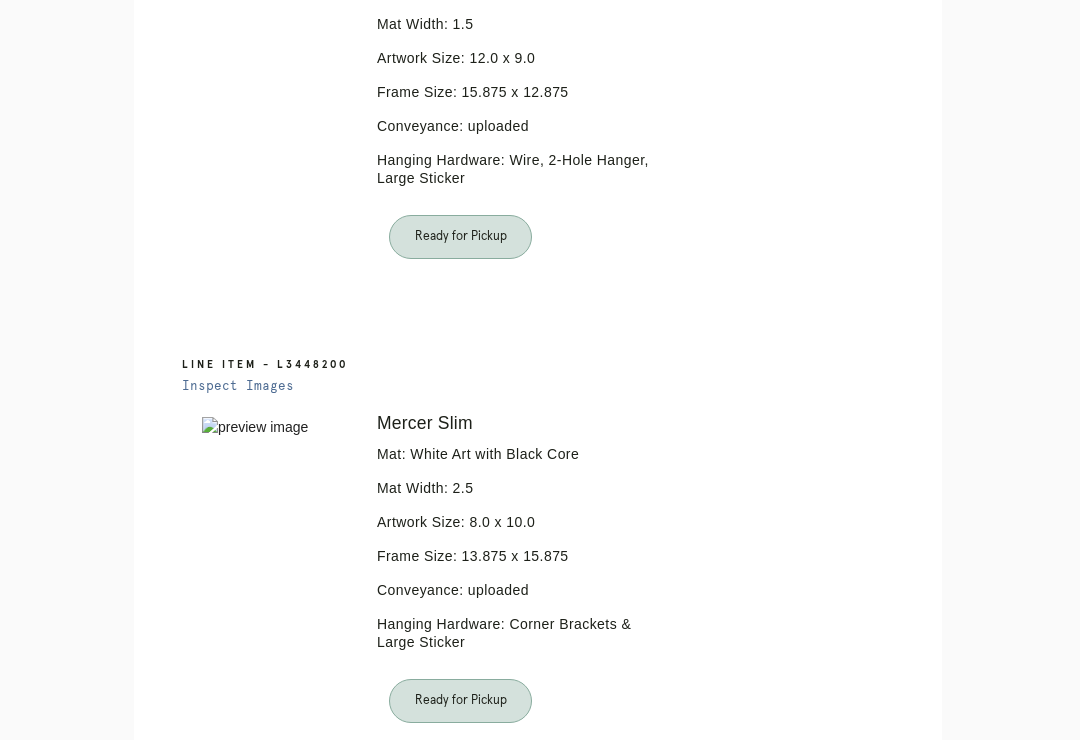click on "Orders" at bounding box center [451, 939] 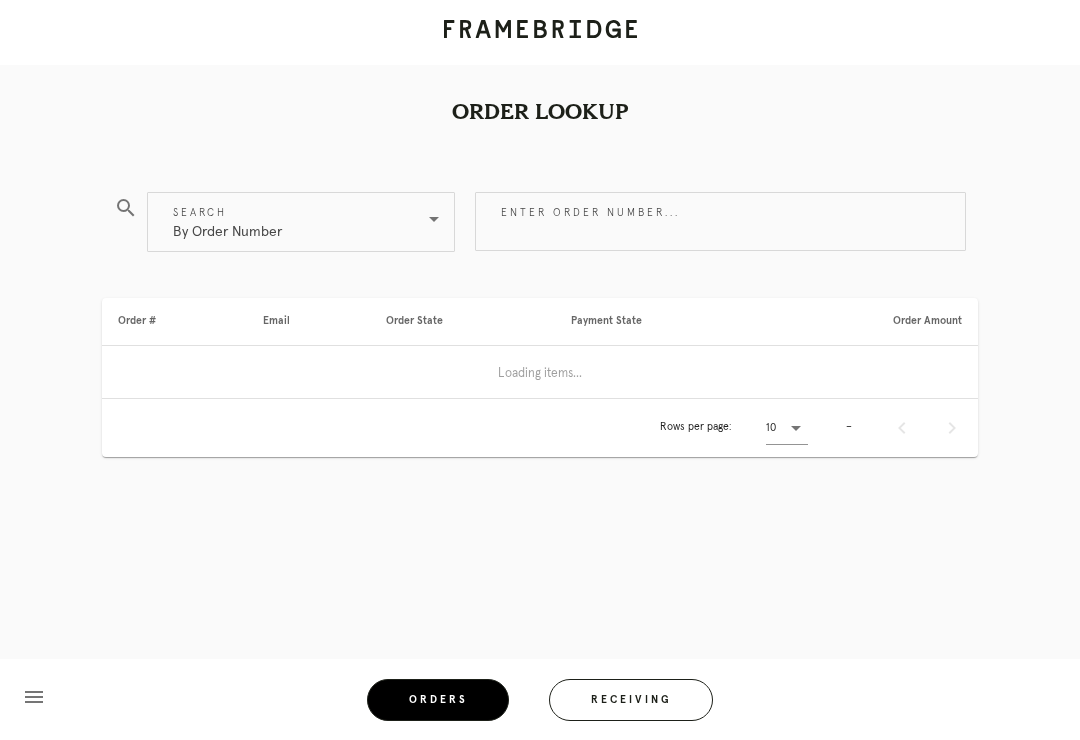 scroll, scrollTop: 31, scrollLeft: 0, axis: vertical 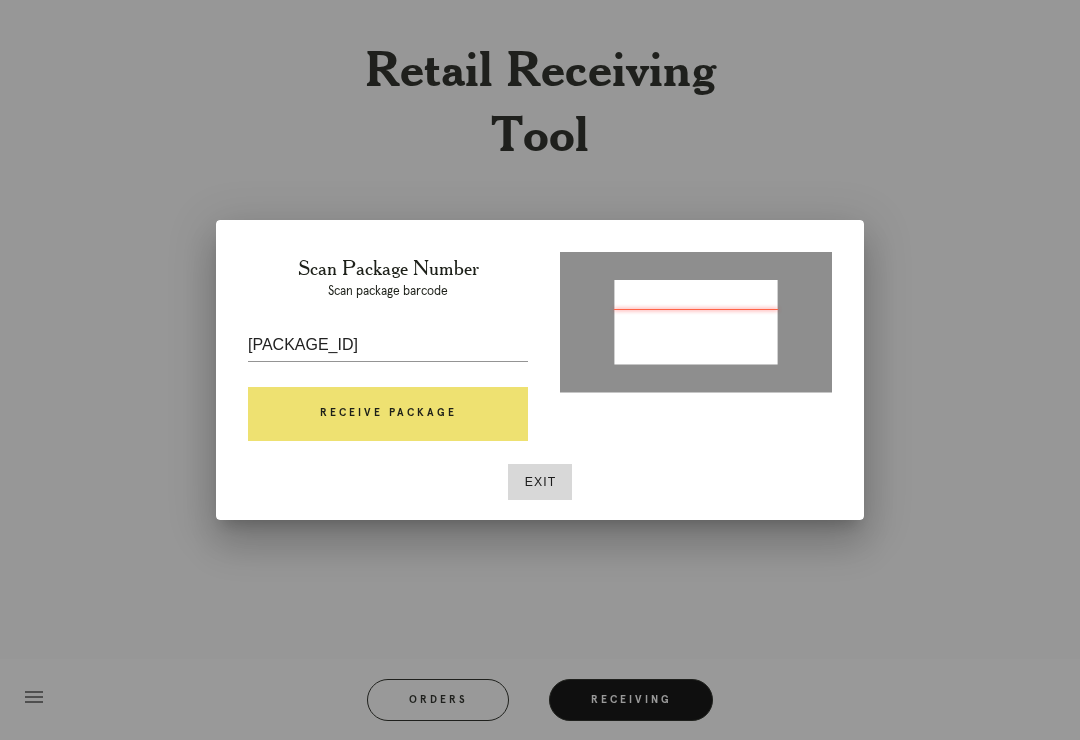 click on "Receive Package" at bounding box center (388, 414) 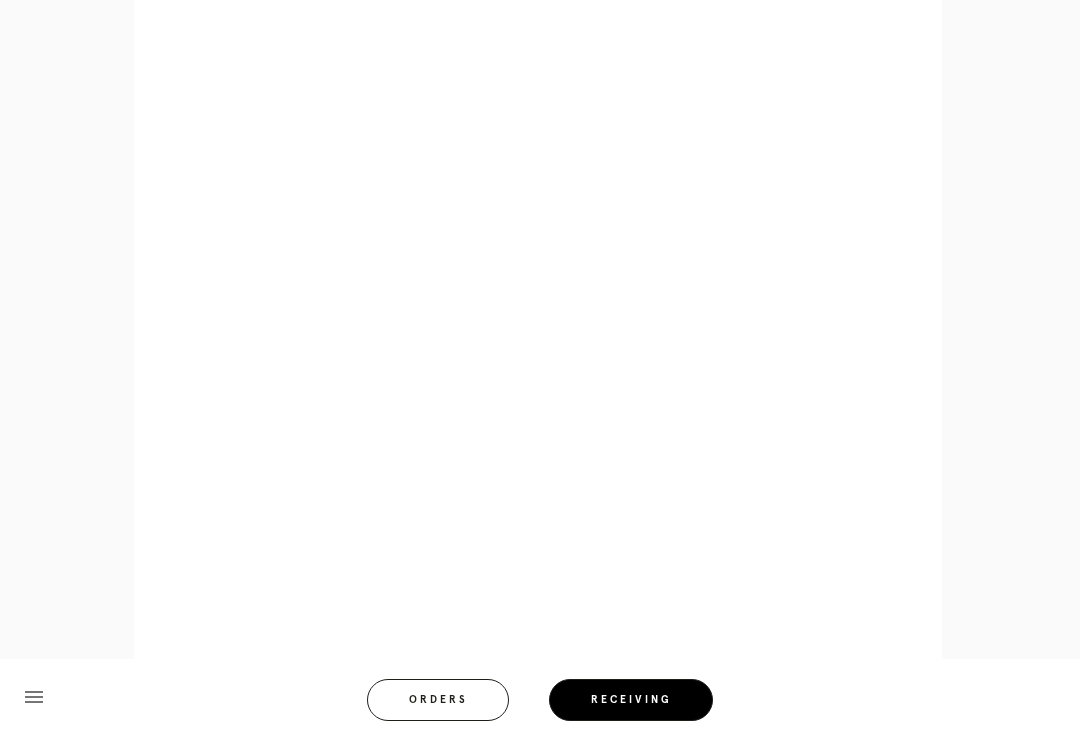 scroll, scrollTop: 929, scrollLeft: 0, axis: vertical 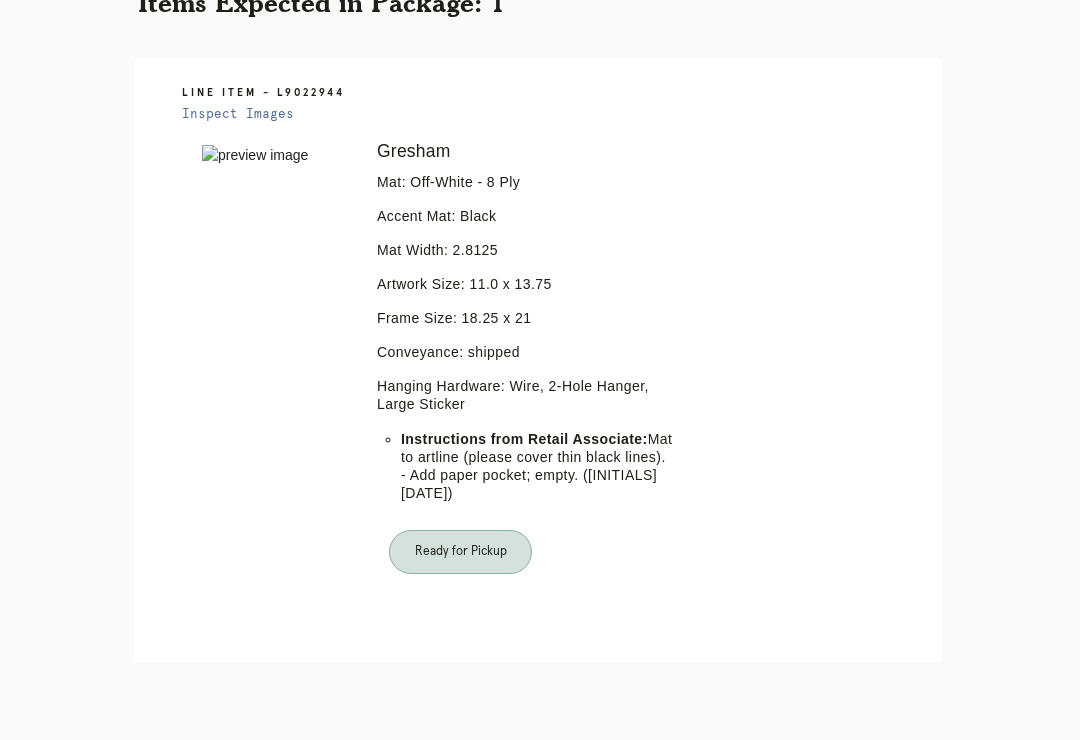 click on "Orders" at bounding box center (451, 790) 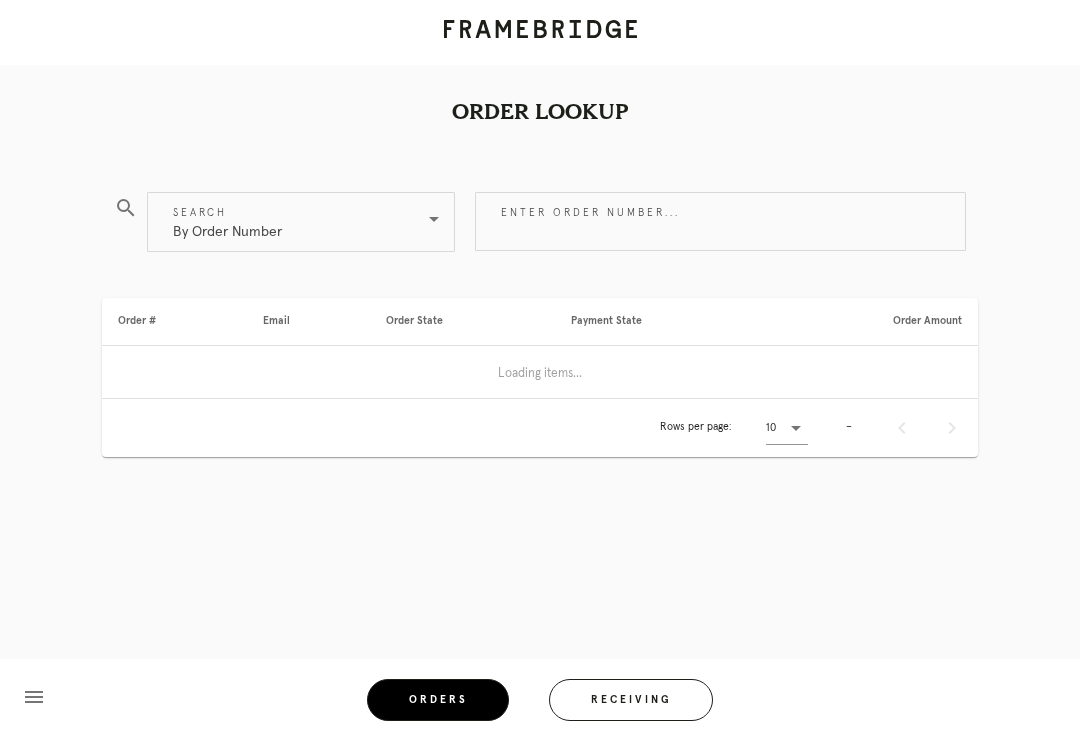 click on "Receiving" at bounding box center [631, 700] 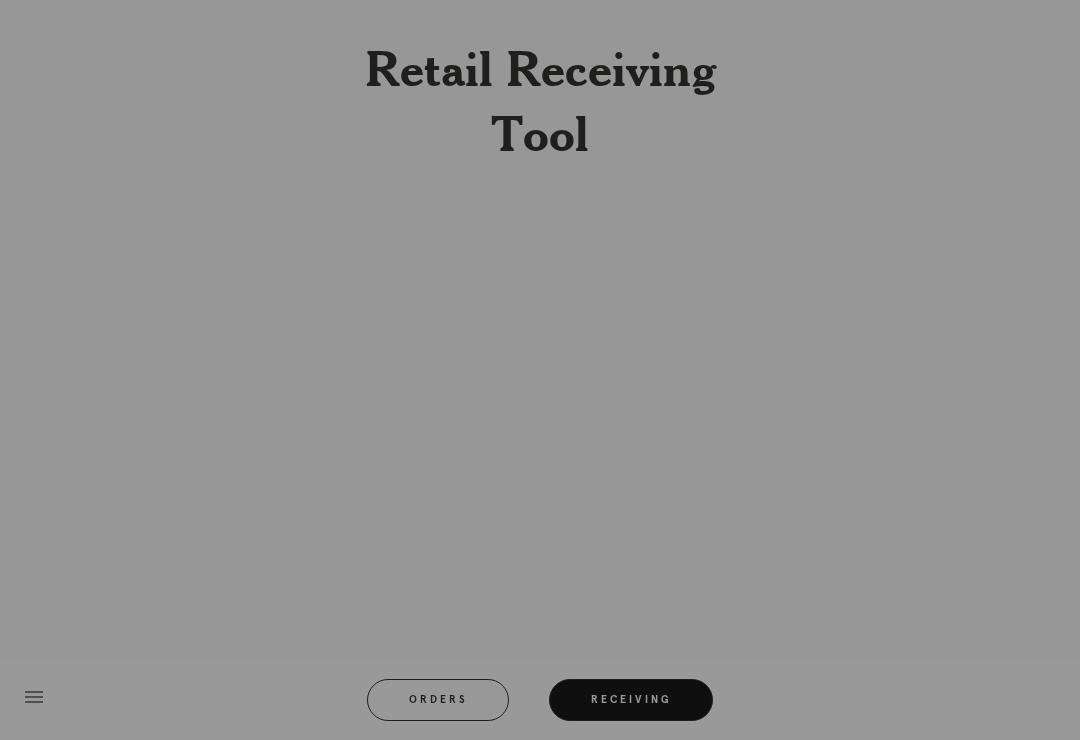 scroll, scrollTop: 31, scrollLeft: 0, axis: vertical 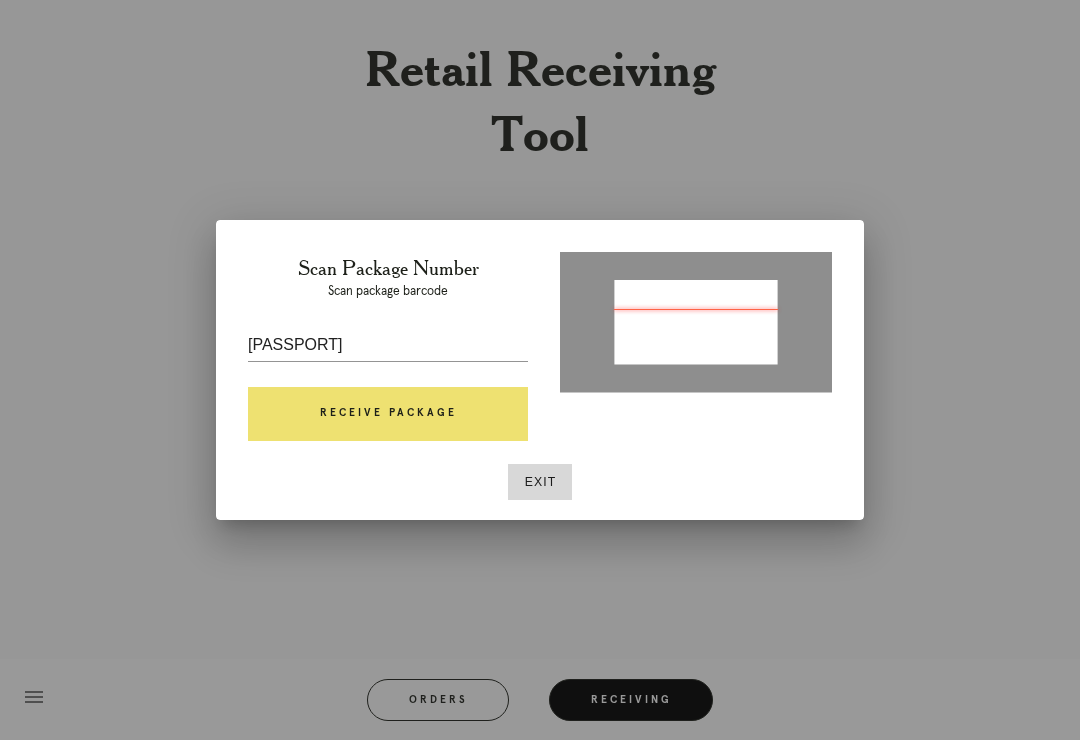 click on "Receive Package" at bounding box center (388, 414) 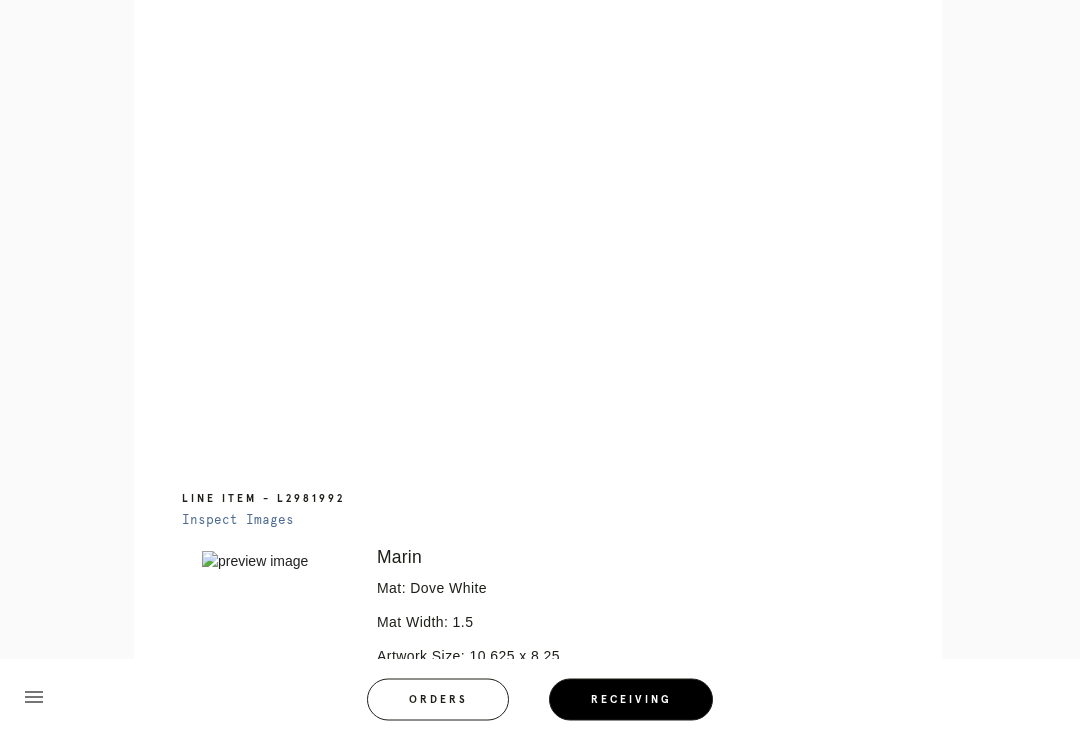 scroll, scrollTop: 994, scrollLeft: 0, axis: vertical 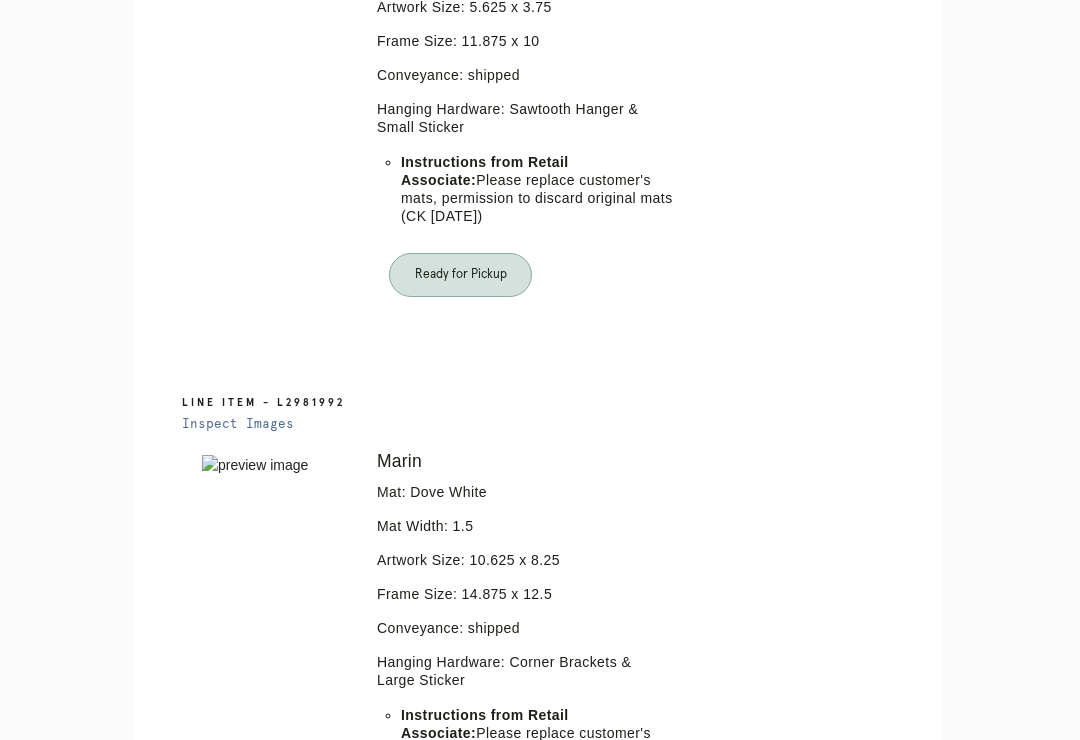 click on "Orders" at bounding box center [451, 1067] 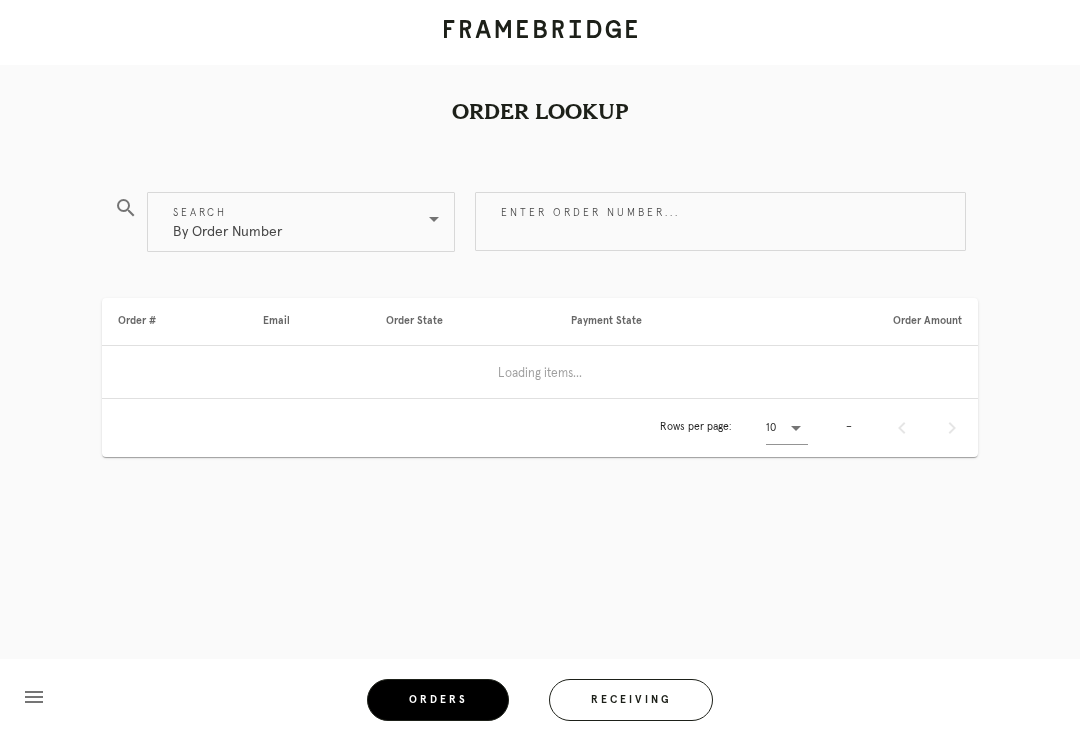 scroll, scrollTop: 0, scrollLeft: 0, axis: both 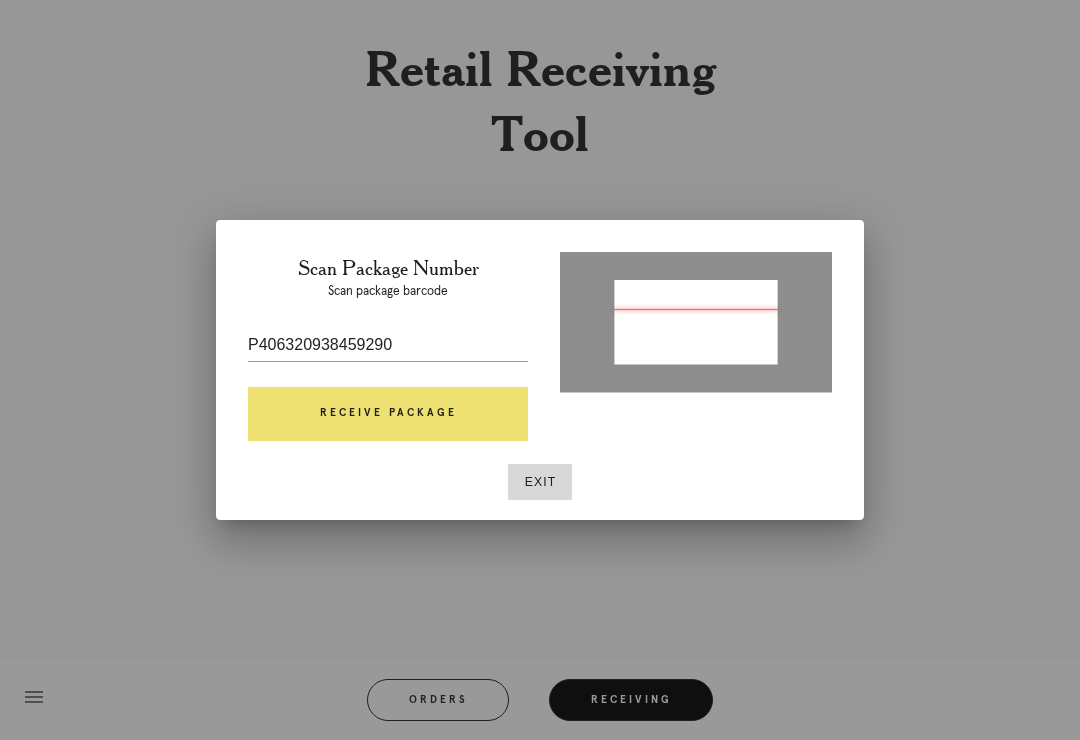click on "Receive Package" at bounding box center (388, 414) 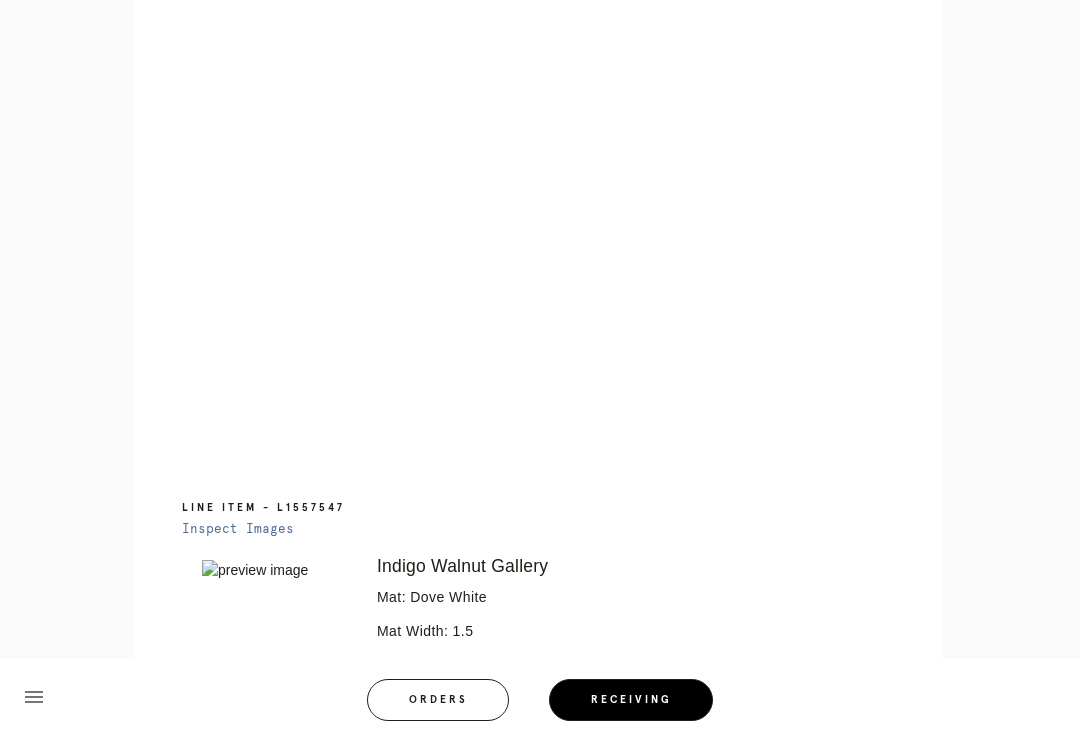 scroll, scrollTop: 1928, scrollLeft: 0, axis: vertical 